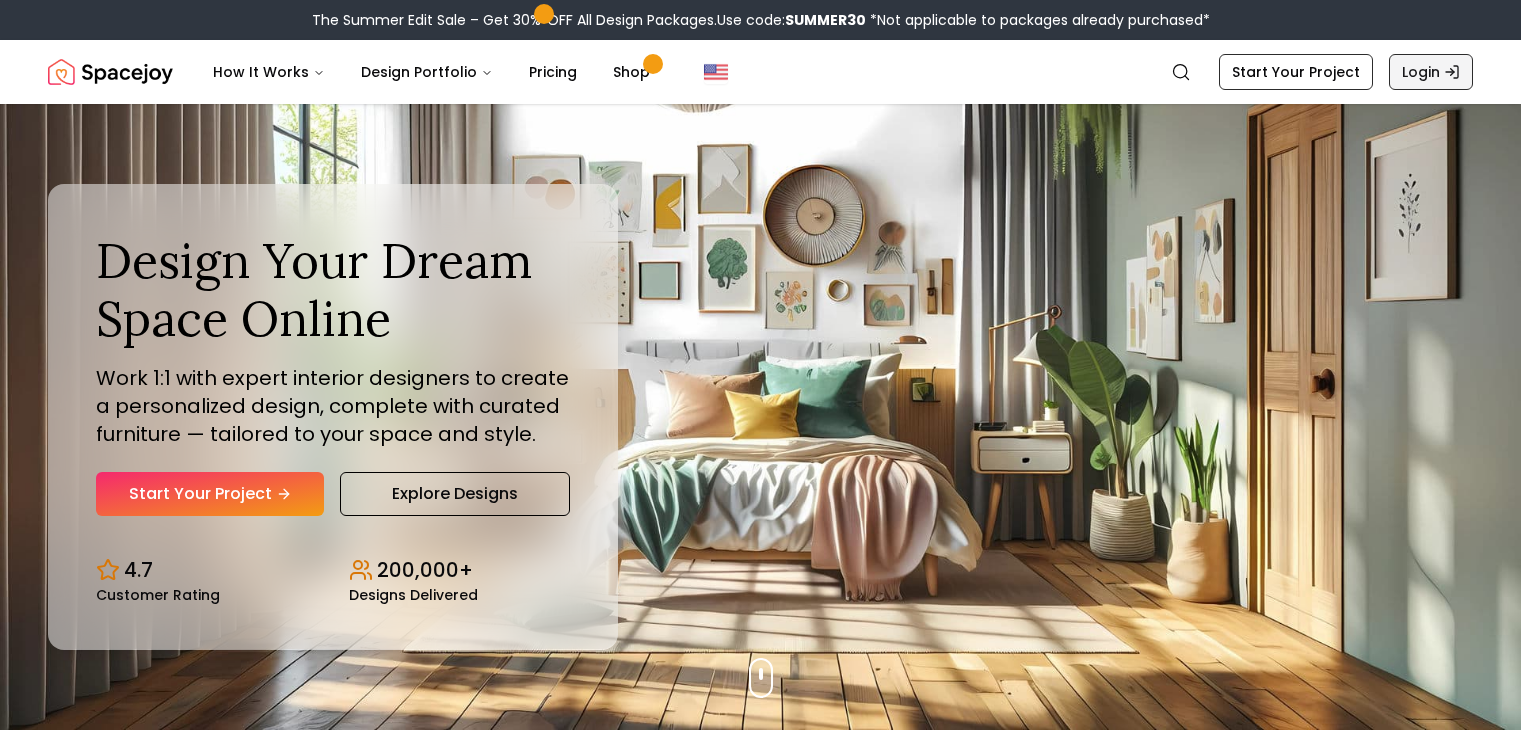 scroll, scrollTop: 0, scrollLeft: 0, axis: both 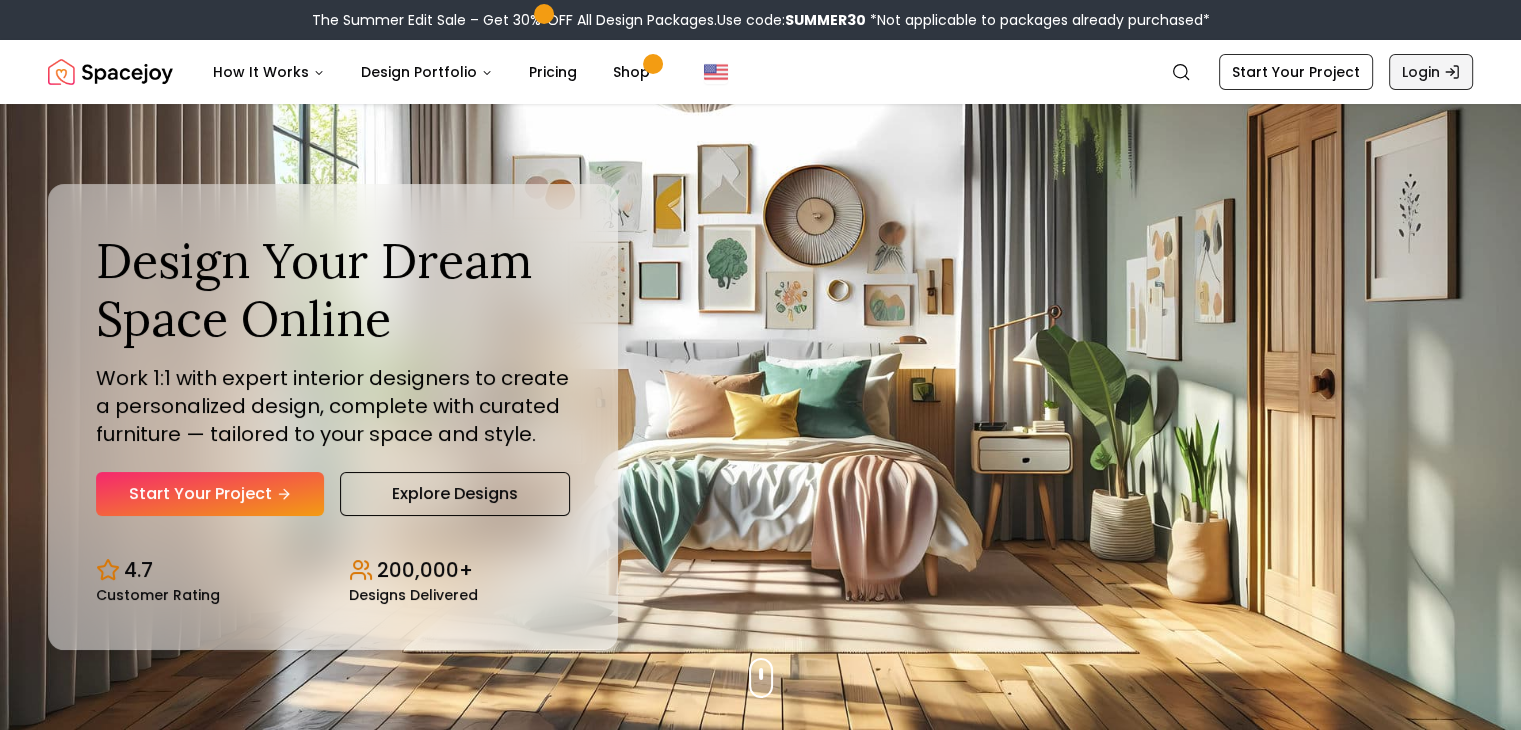 click on "Login" at bounding box center [1431, 72] 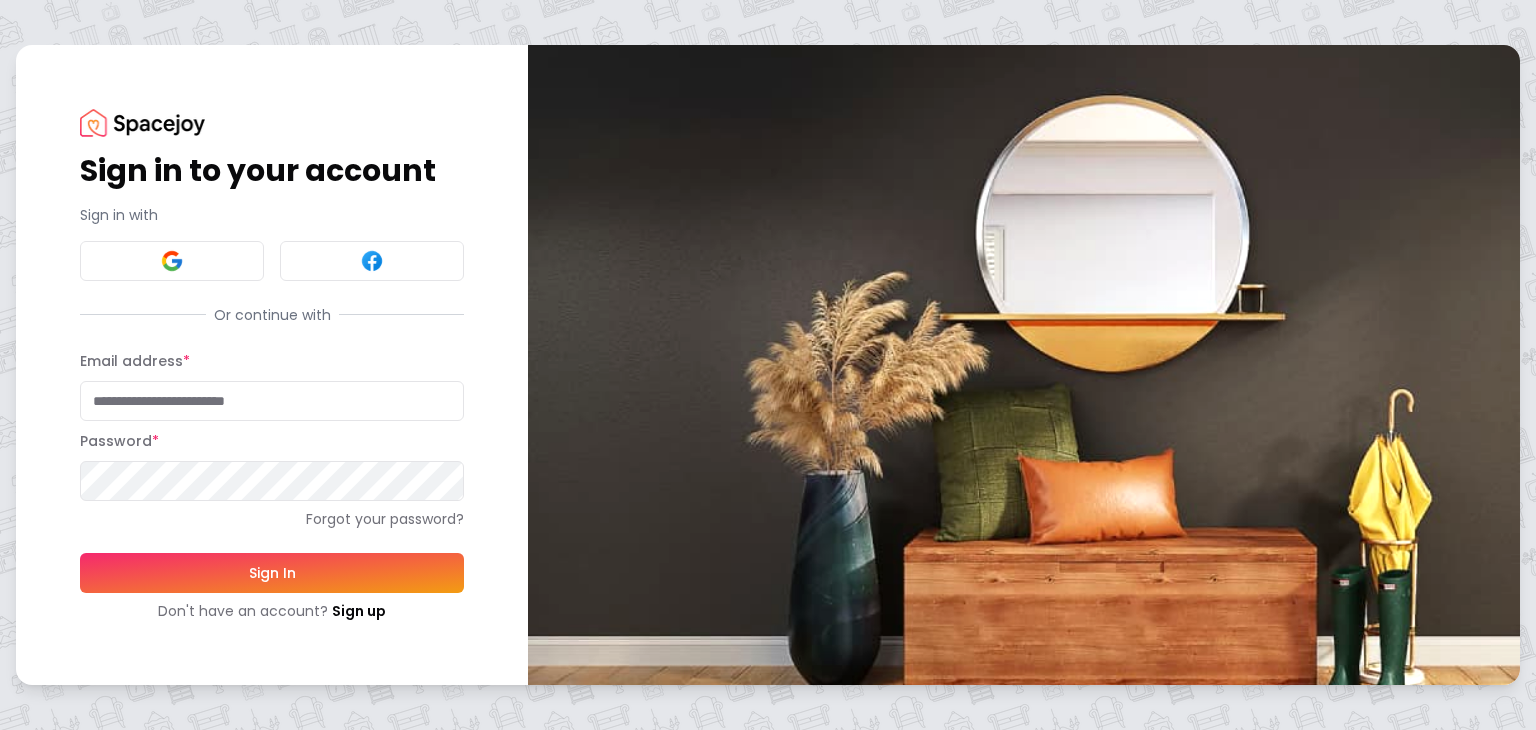 click on "Email address  *" at bounding box center (272, 401) 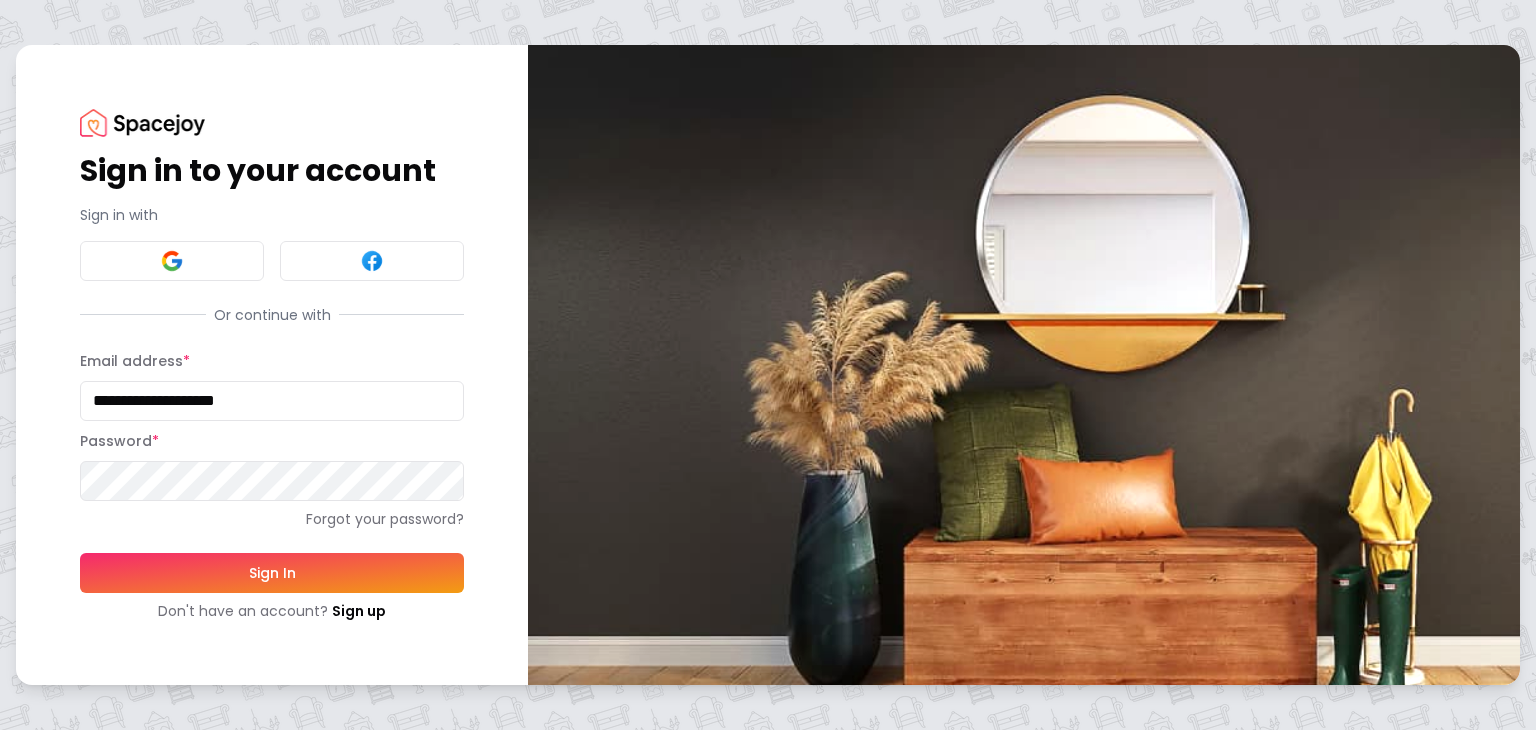 type on "**********" 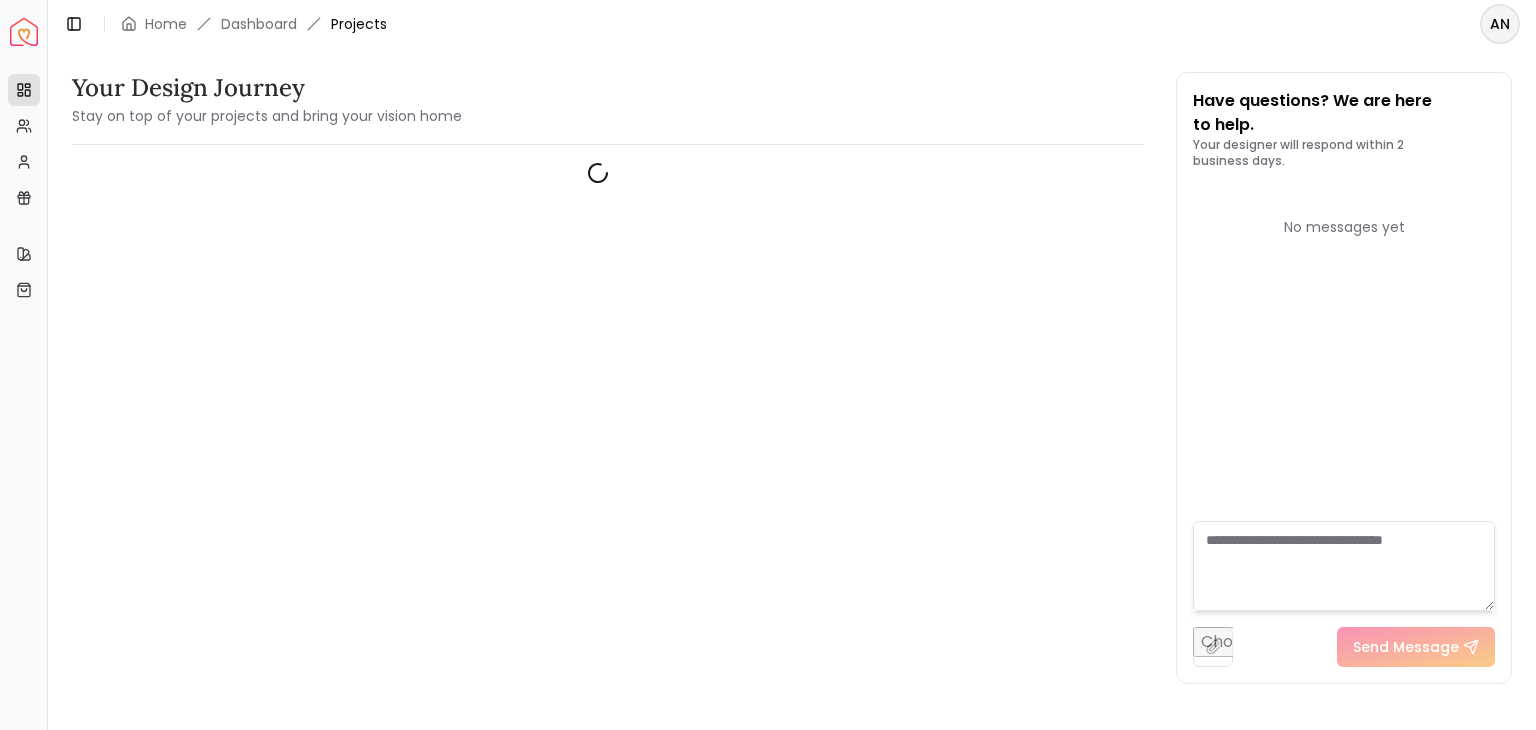 scroll, scrollTop: 0, scrollLeft: 0, axis: both 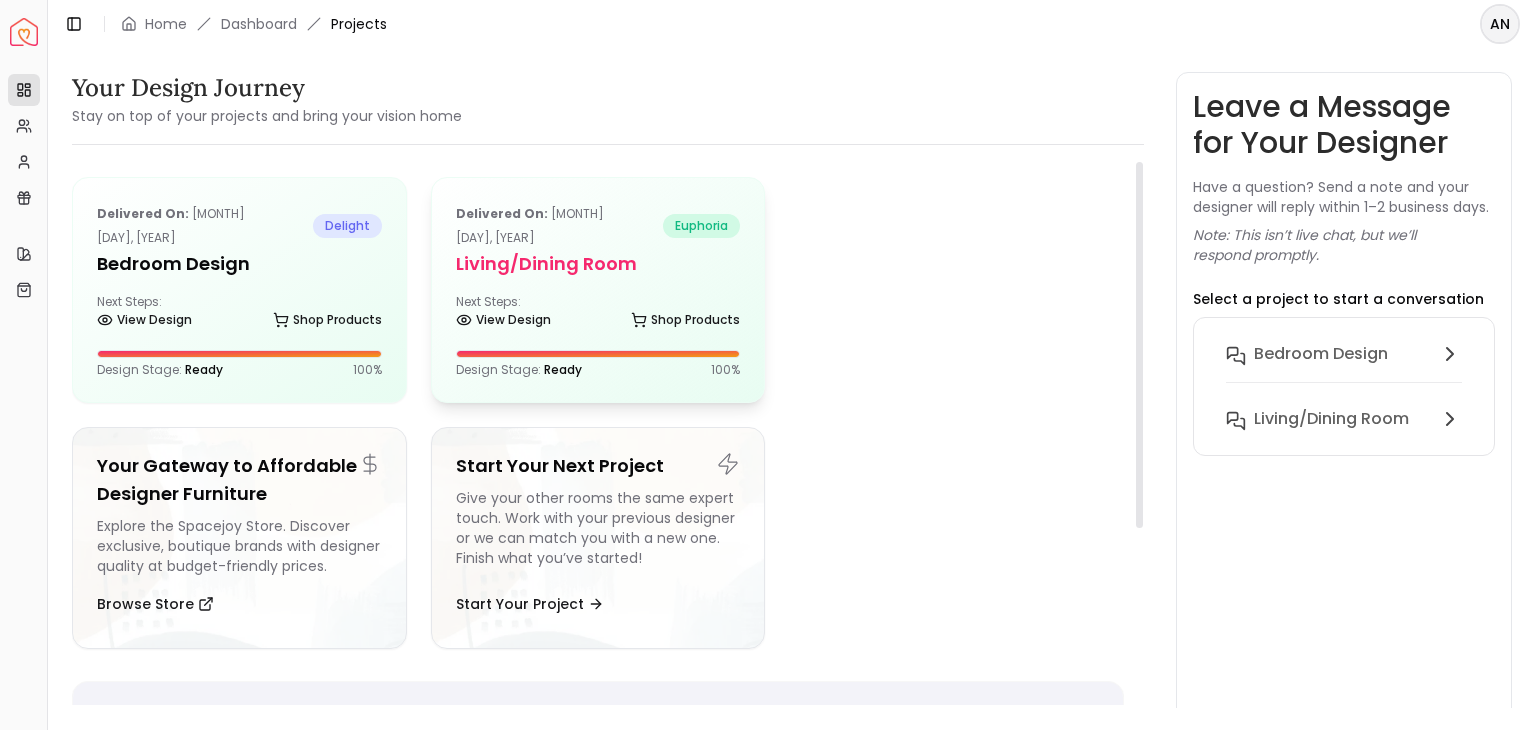 click on "Delivered on:   Nov 13, 2023 euphoria Living/Dining Room Next Steps: View Design Shop Products Design Stage:   Ready 100 %" at bounding box center [598, 290] 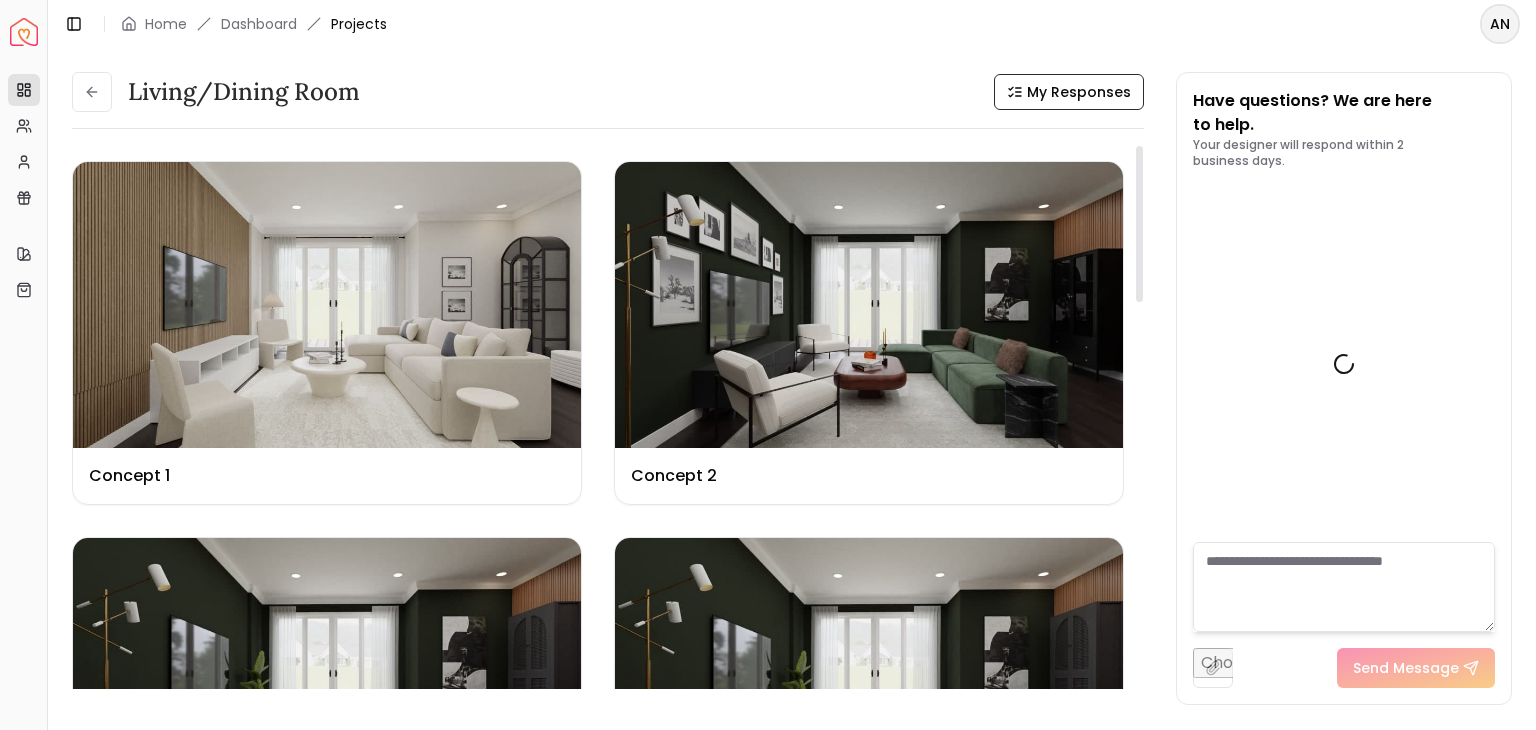 scroll, scrollTop: 5581, scrollLeft: 0, axis: vertical 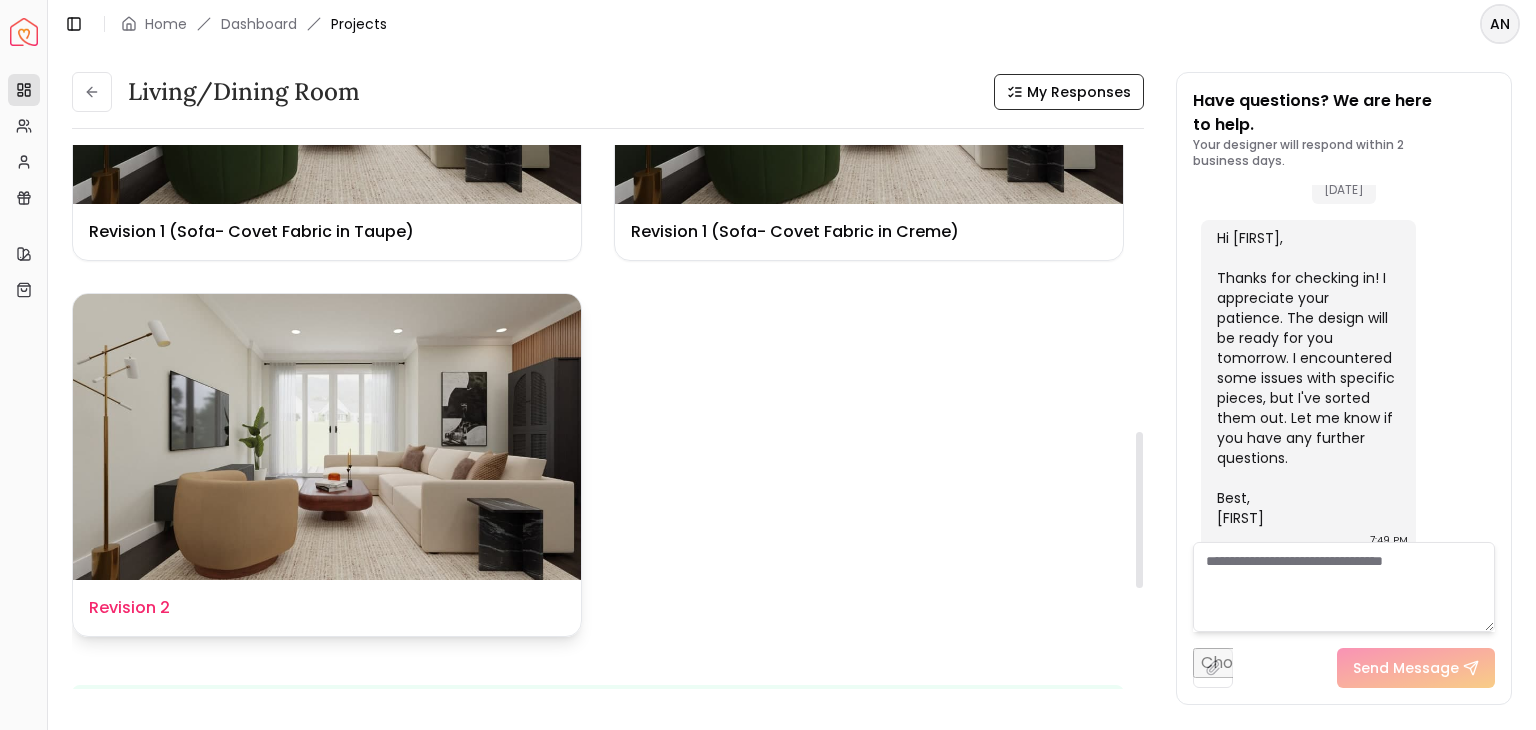 click at bounding box center [327, 437] 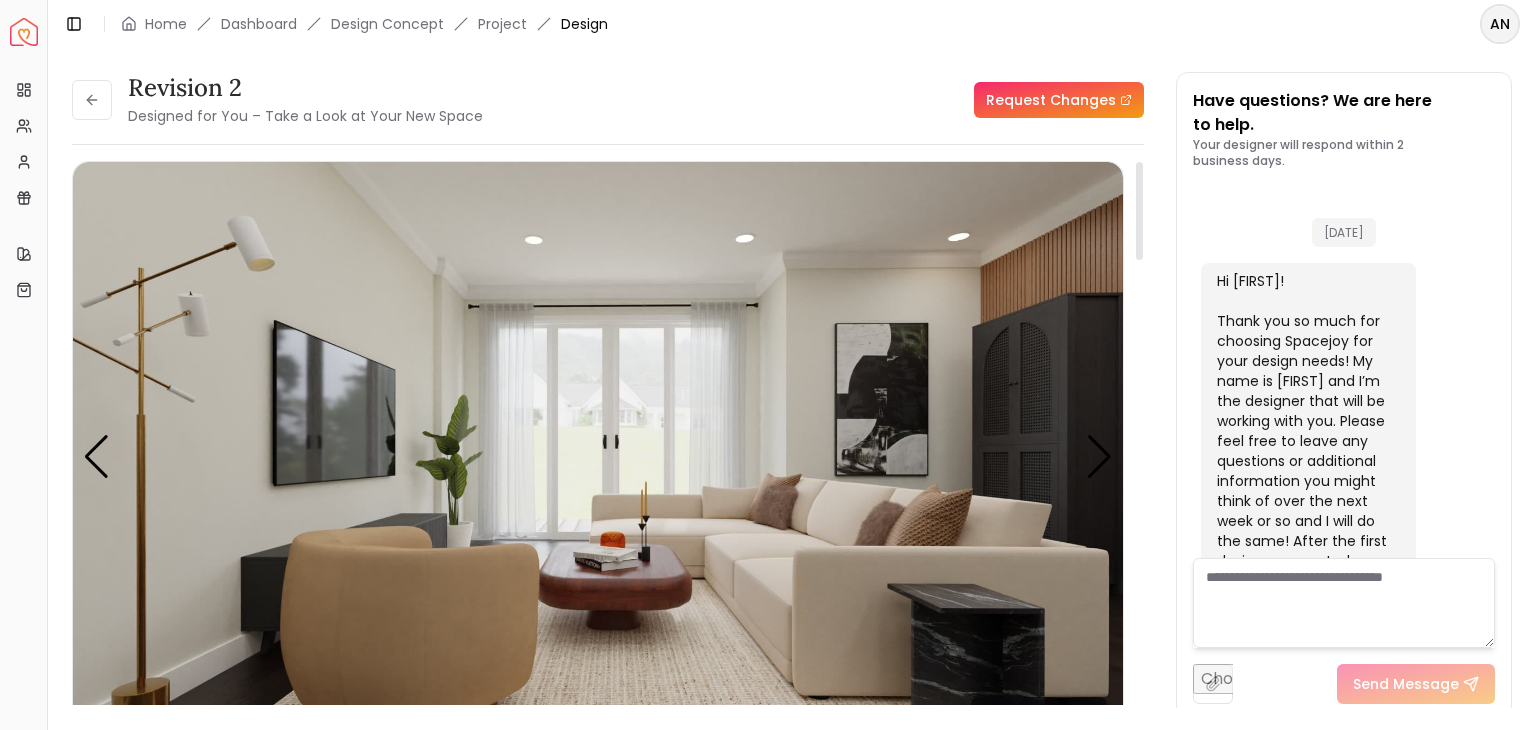 scroll, scrollTop: 5565, scrollLeft: 0, axis: vertical 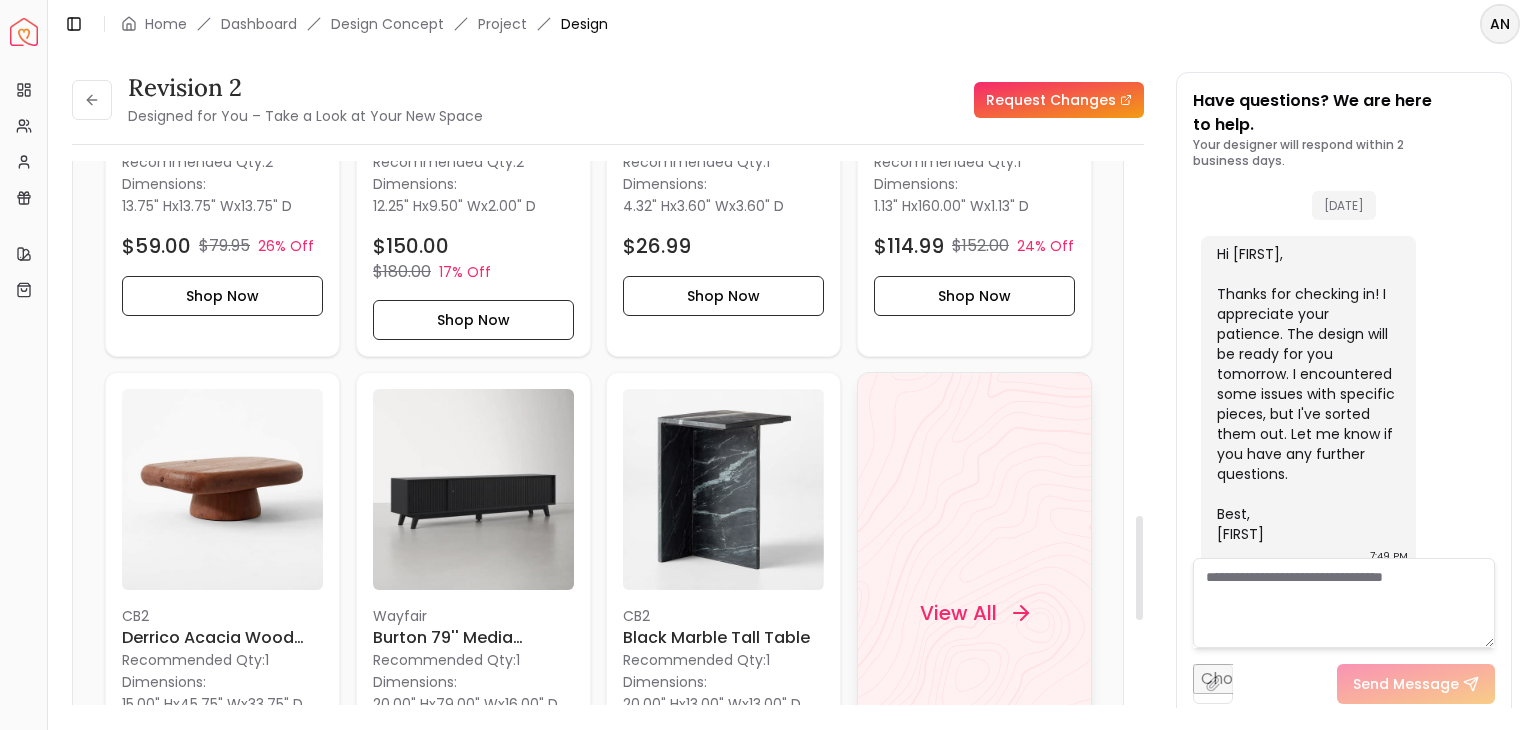 click on "View All" at bounding box center [957, 613] 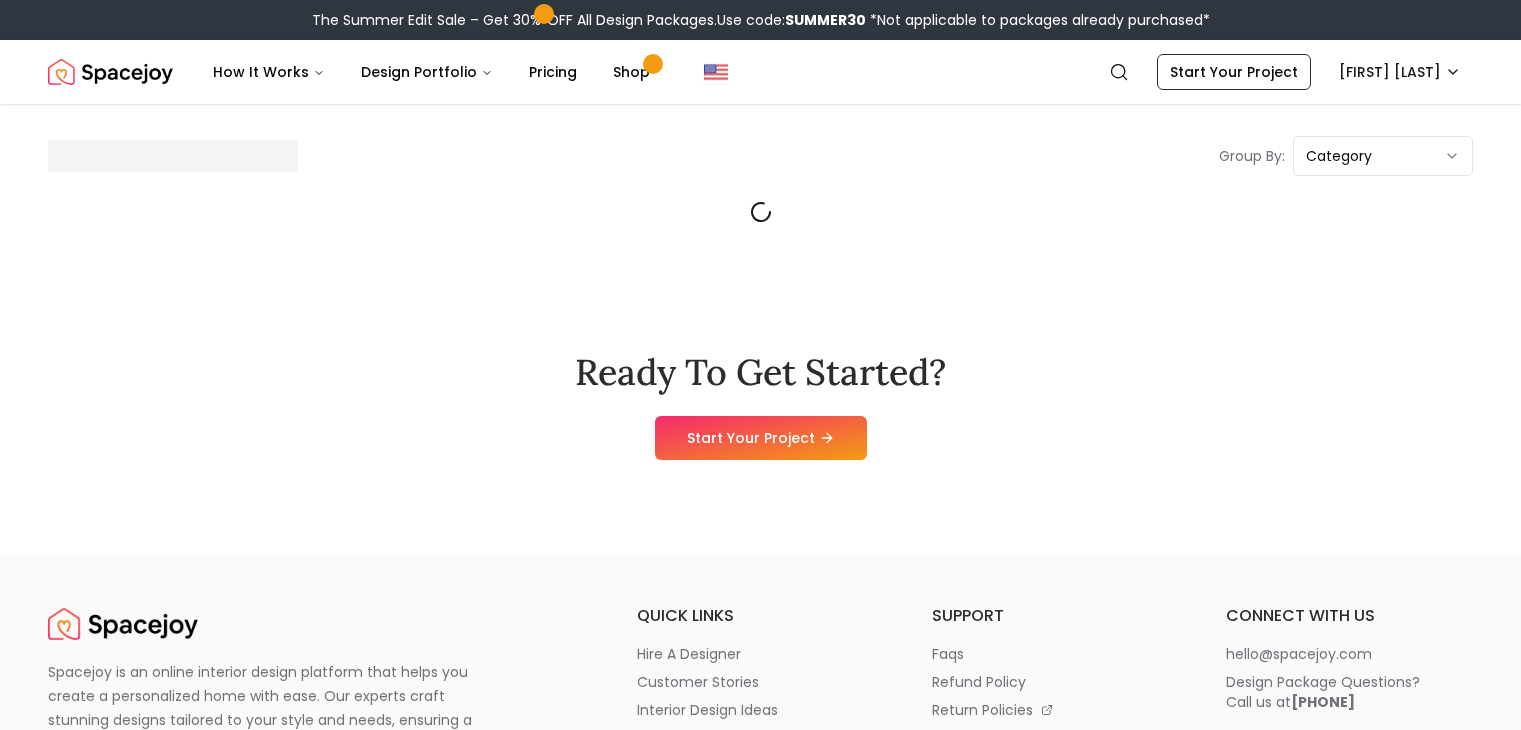 scroll, scrollTop: 0, scrollLeft: 0, axis: both 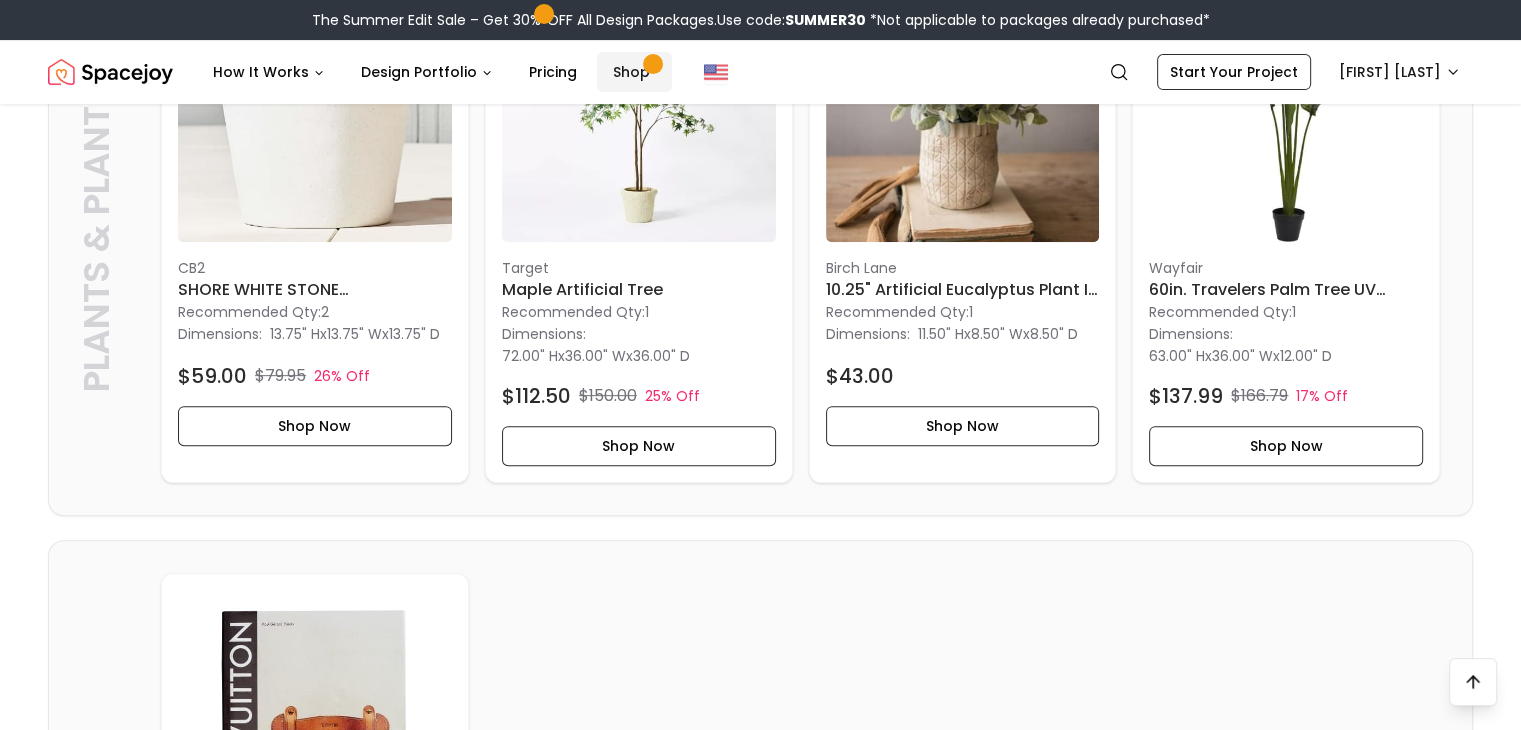 click on "Shop" at bounding box center (634, 72) 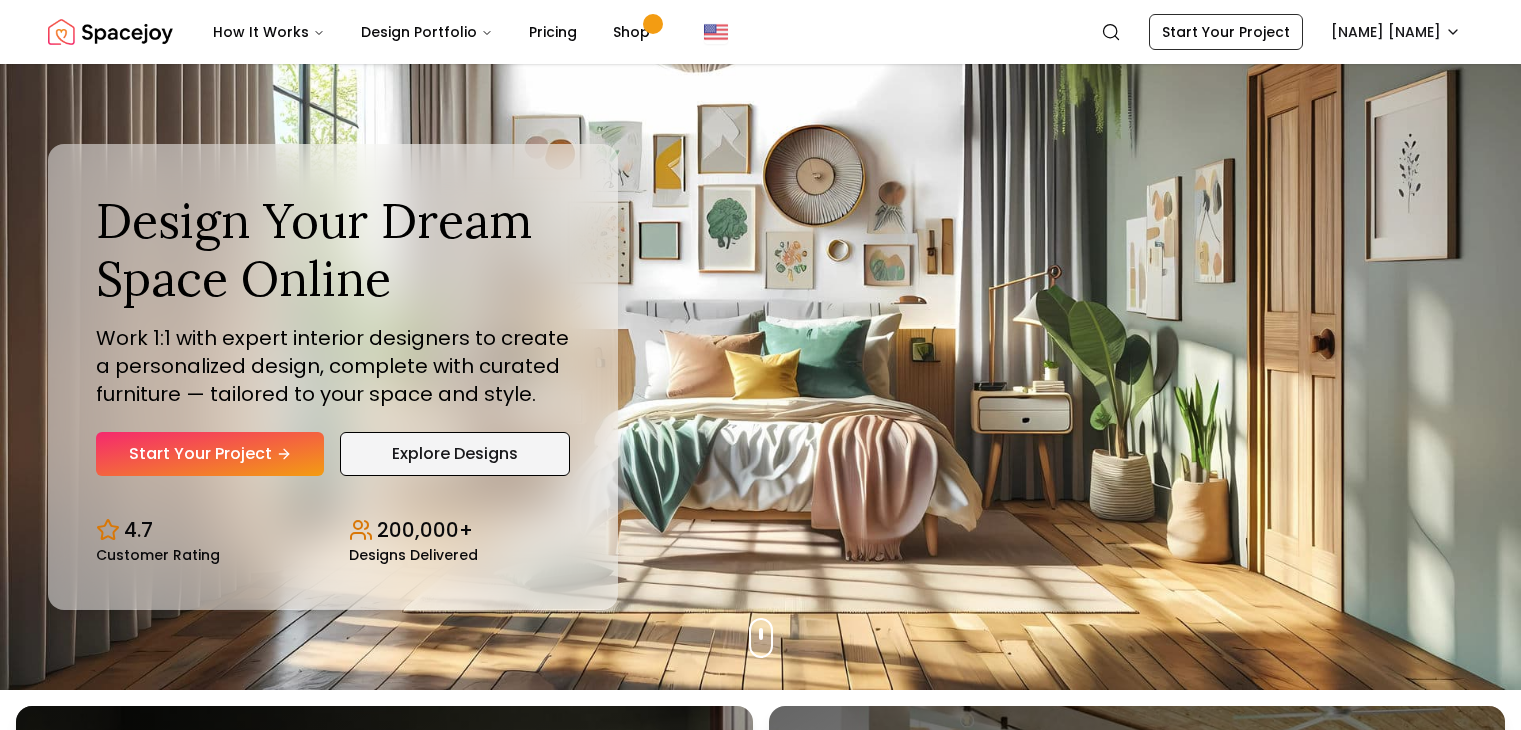 scroll, scrollTop: 0, scrollLeft: 0, axis: both 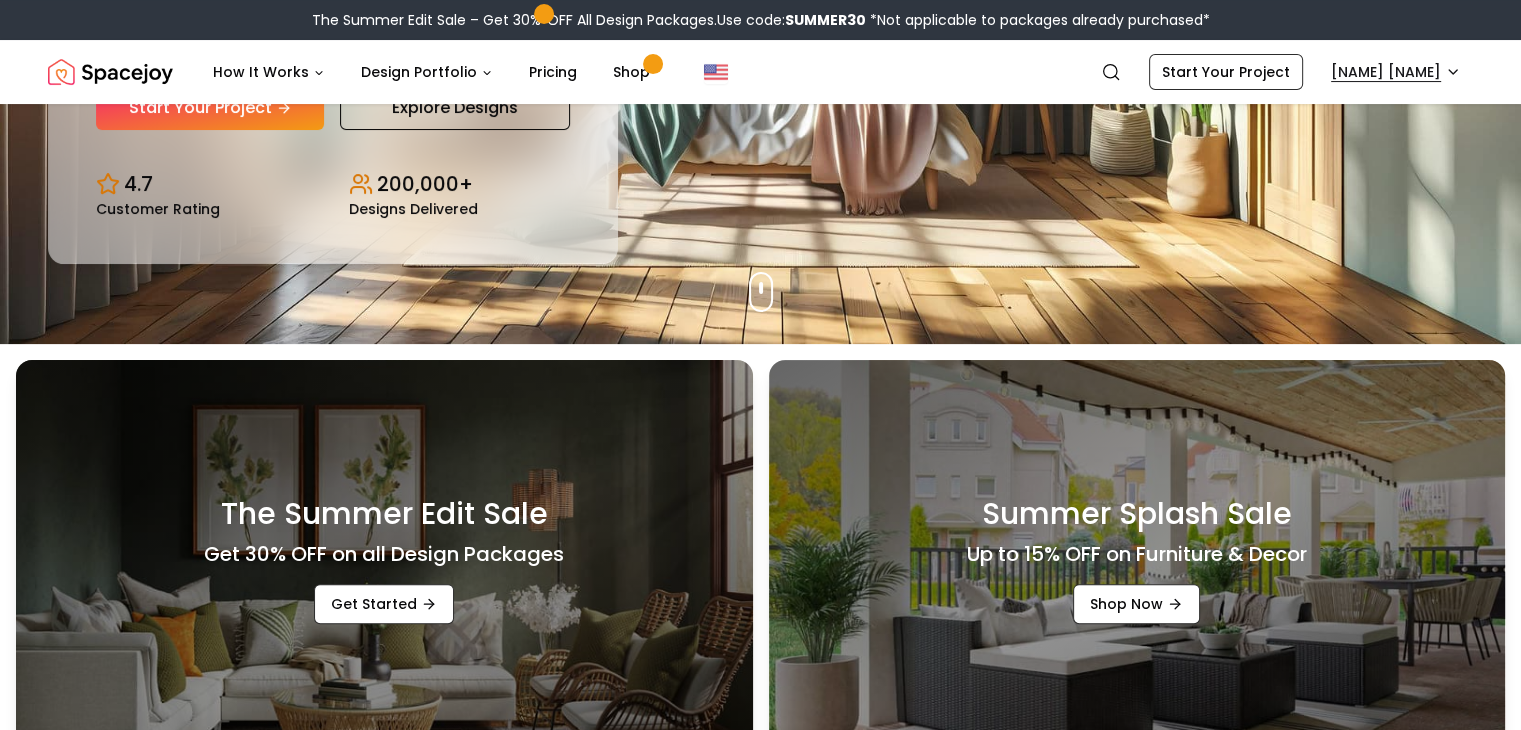 click on "The Summer Edit Sale – Get 30% OFF All Design Packages.  Use code:  SUMMER30   *Not applicable to packages already purchased* Spacejoy Search AN How It Works   Design Portfolio   Pricing Shop Search Start Your Project   [NAME] [NAME] Design Your Dream Space Online Work 1:1 with expert interior designers to create a personalized design, complete with curated furniture — tailored to your space and style. Start Your Project   Explore Designs 4.7 Customer Rating 200,000+ Designs Delivered Design Your Dream Space Online Work 1:1 with expert interior designers to create a personalized design, complete with curated furniture — tailored to your space and style. Start Your Project   Explore Designs 4.7 Customer Rating 200,000+ Designs Delivered The Summer Edit Sale Get 30% OFF on all Design Packages Get Started   Summer Splash Sale Up to 15% OFF on Furniture & Decor Shop Now   Get Matched with Expert Interior Designers Online! [NAME] [NAME] Designer [NAME] [NAME] Designer [NAME] [NAME] Designer Designer   1" at bounding box center [760, 5628] 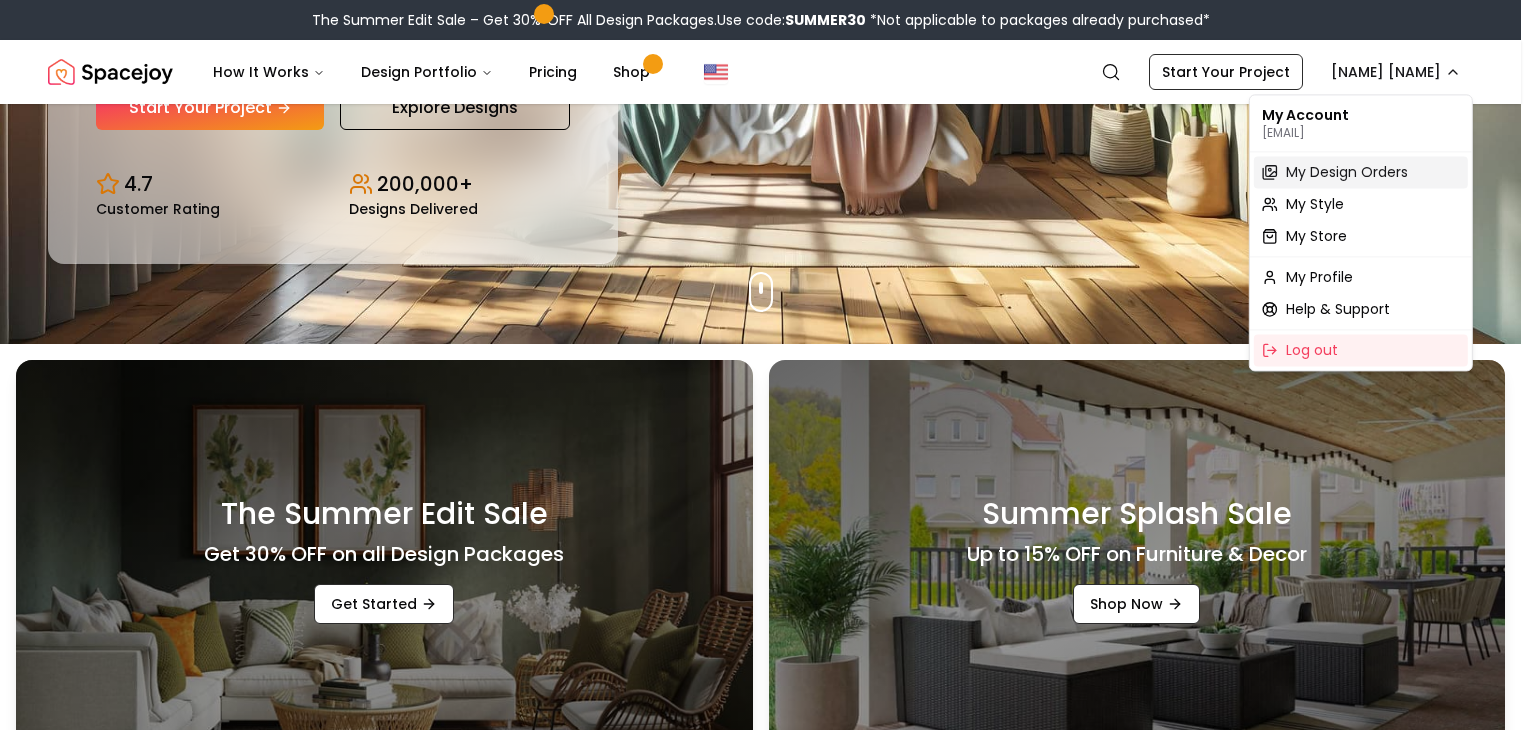 click on "My Design Orders" at bounding box center (1347, 172) 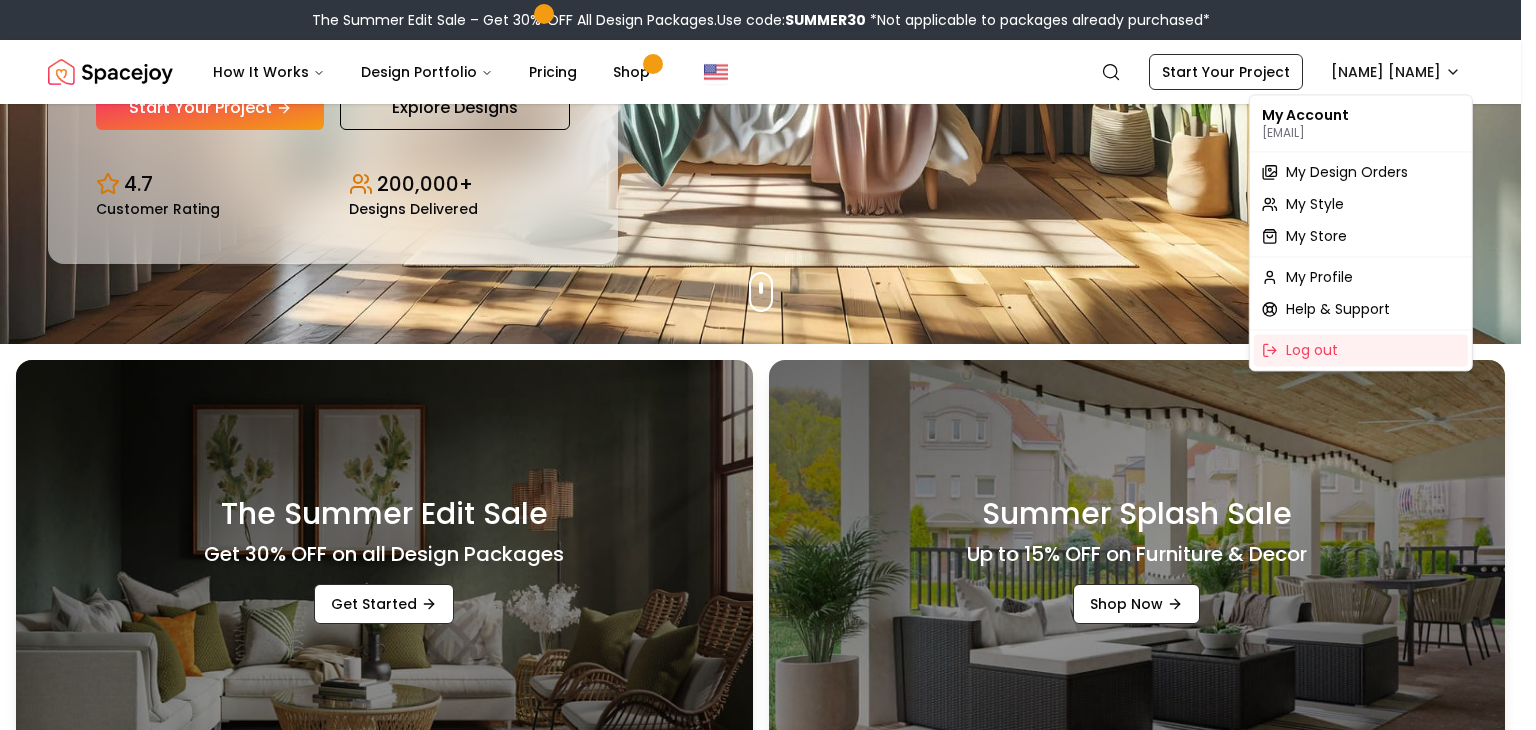 scroll, scrollTop: 0, scrollLeft: 0, axis: both 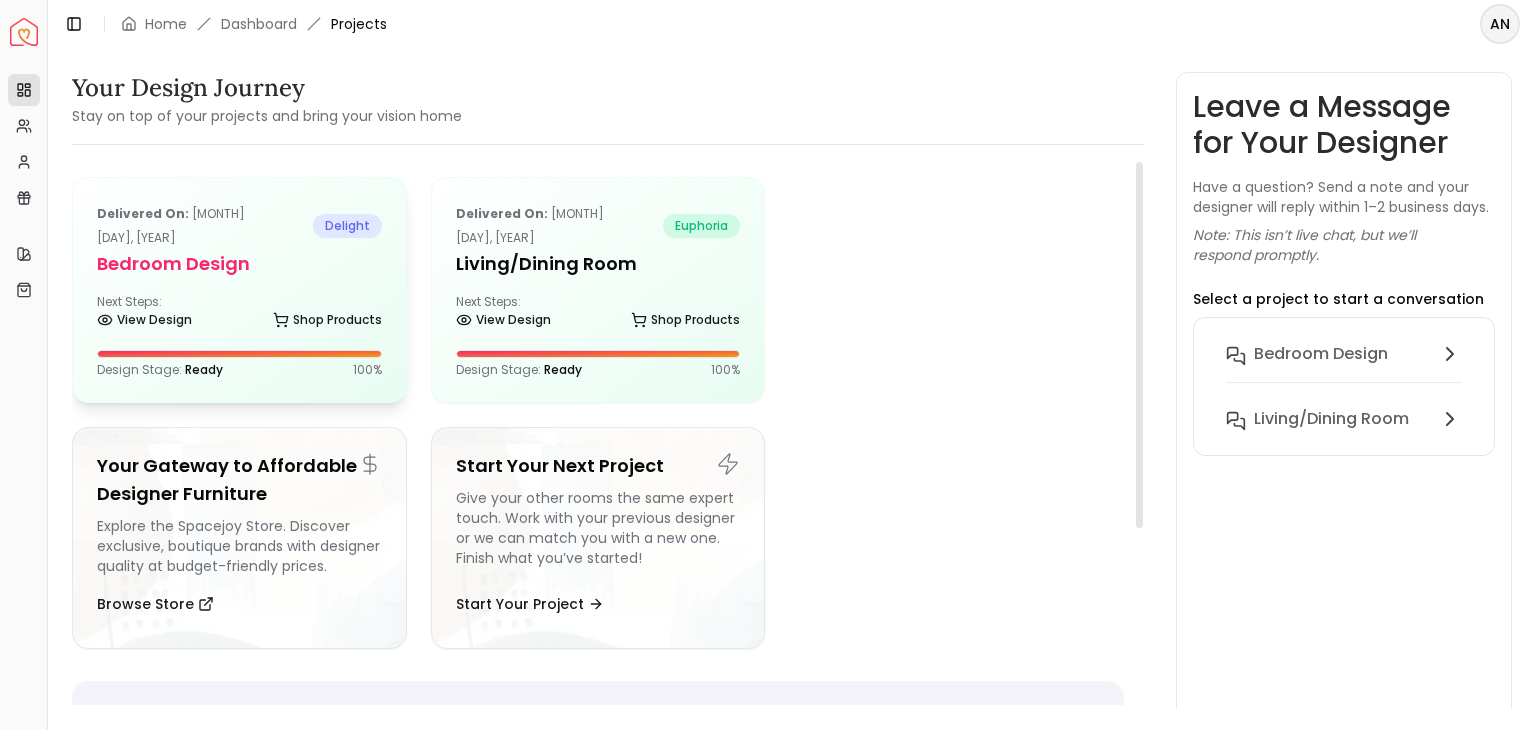 click on "Bedroom Design" at bounding box center (239, 264) 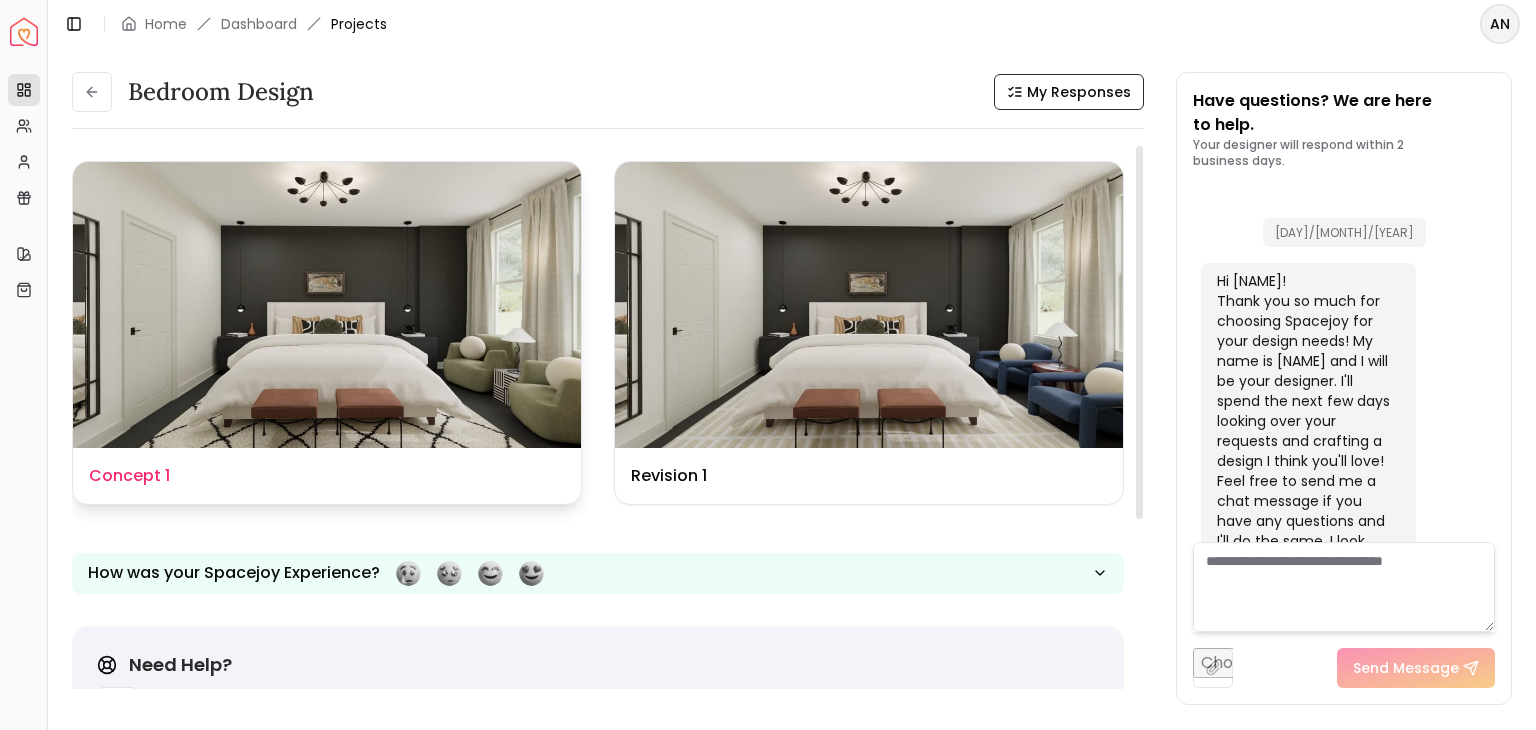 scroll, scrollTop: 601, scrollLeft: 0, axis: vertical 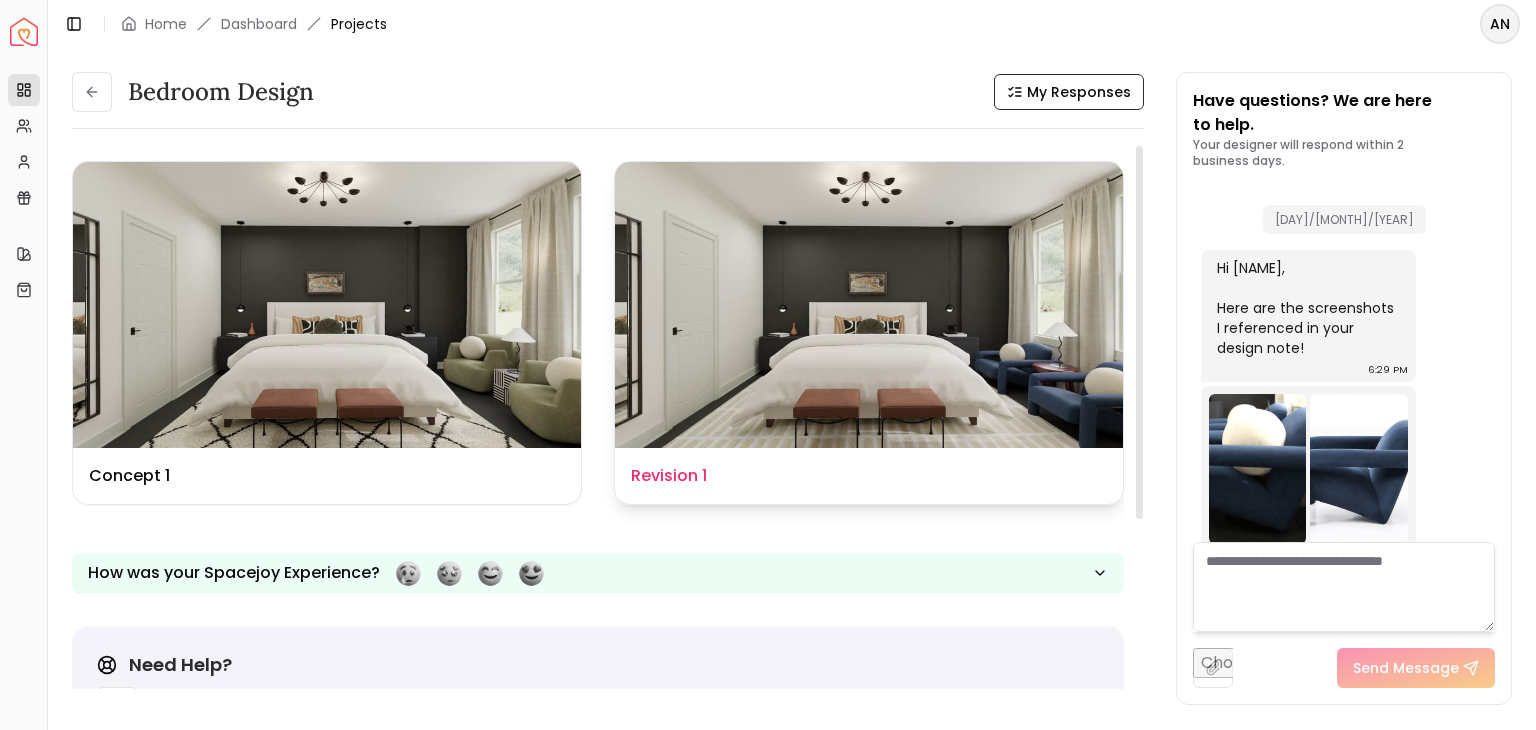 click at bounding box center [869, 305] 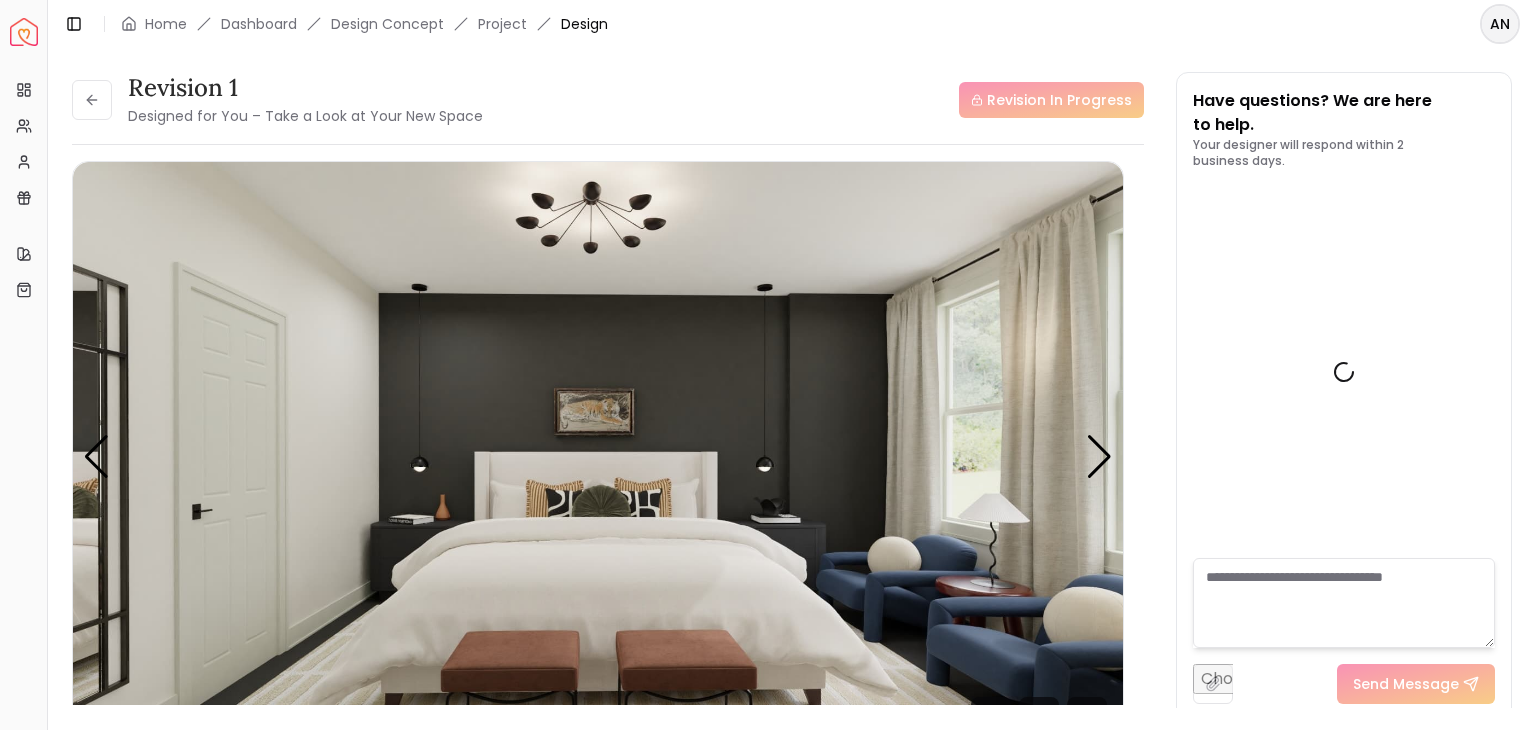 scroll, scrollTop: 585, scrollLeft: 0, axis: vertical 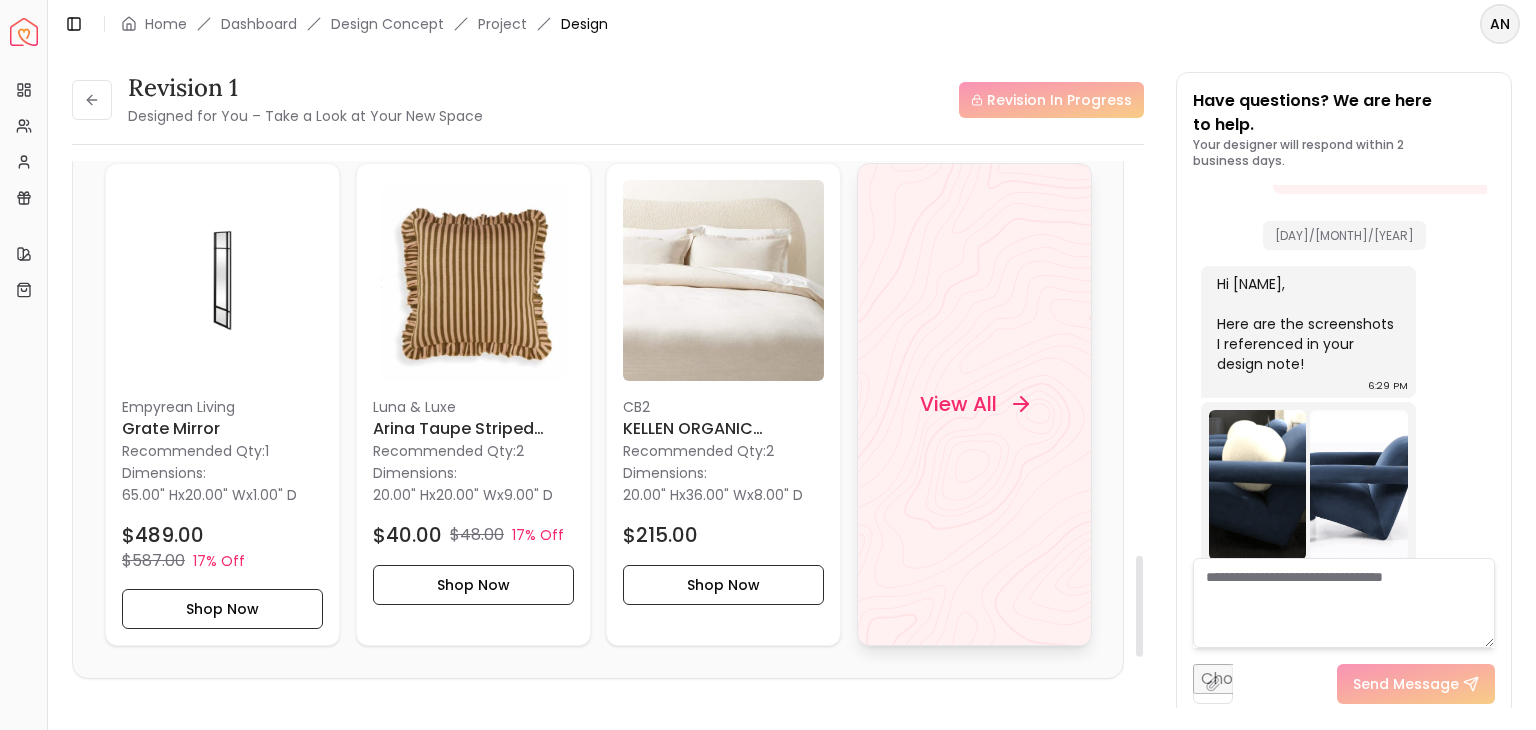click on "View All" at bounding box center (957, 404) 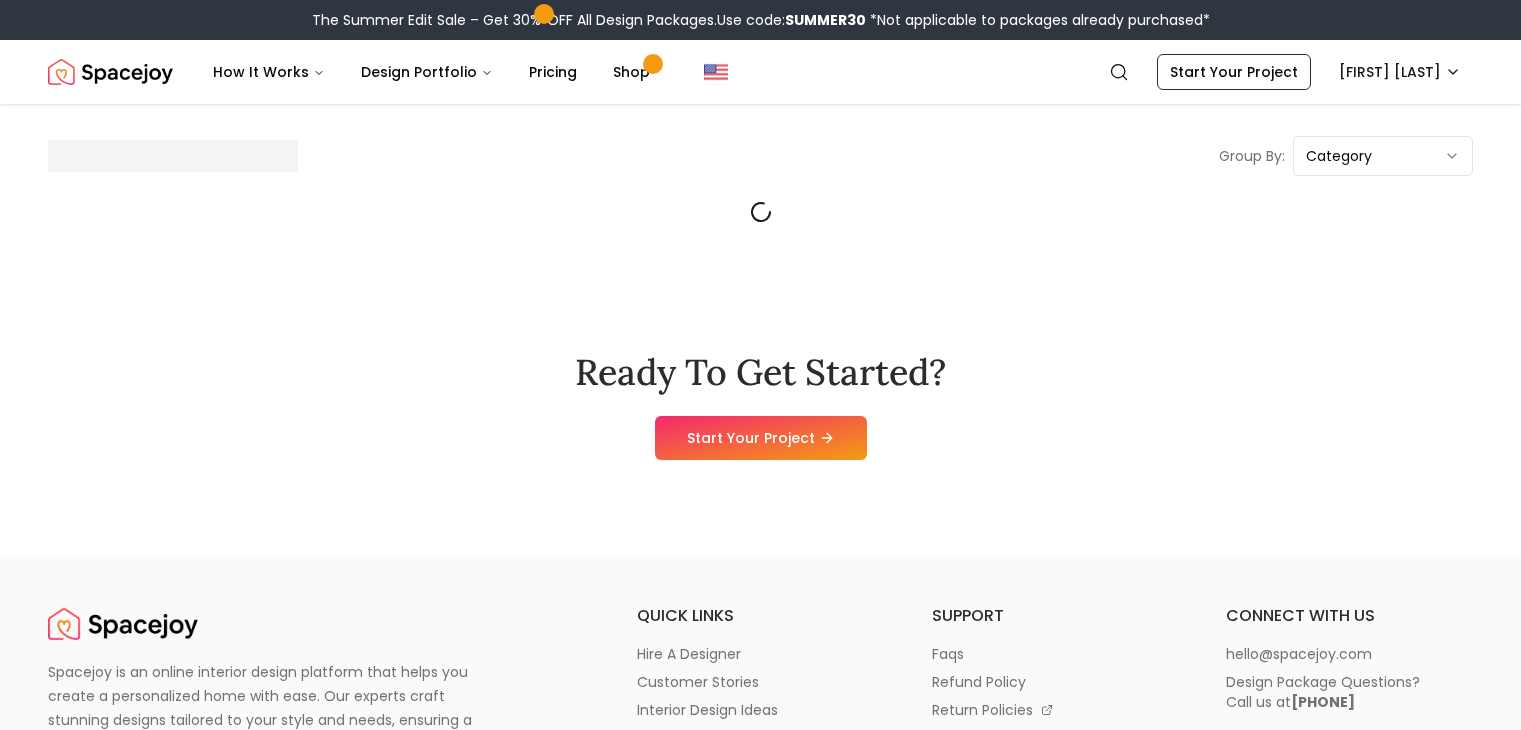 scroll, scrollTop: 0, scrollLeft: 0, axis: both 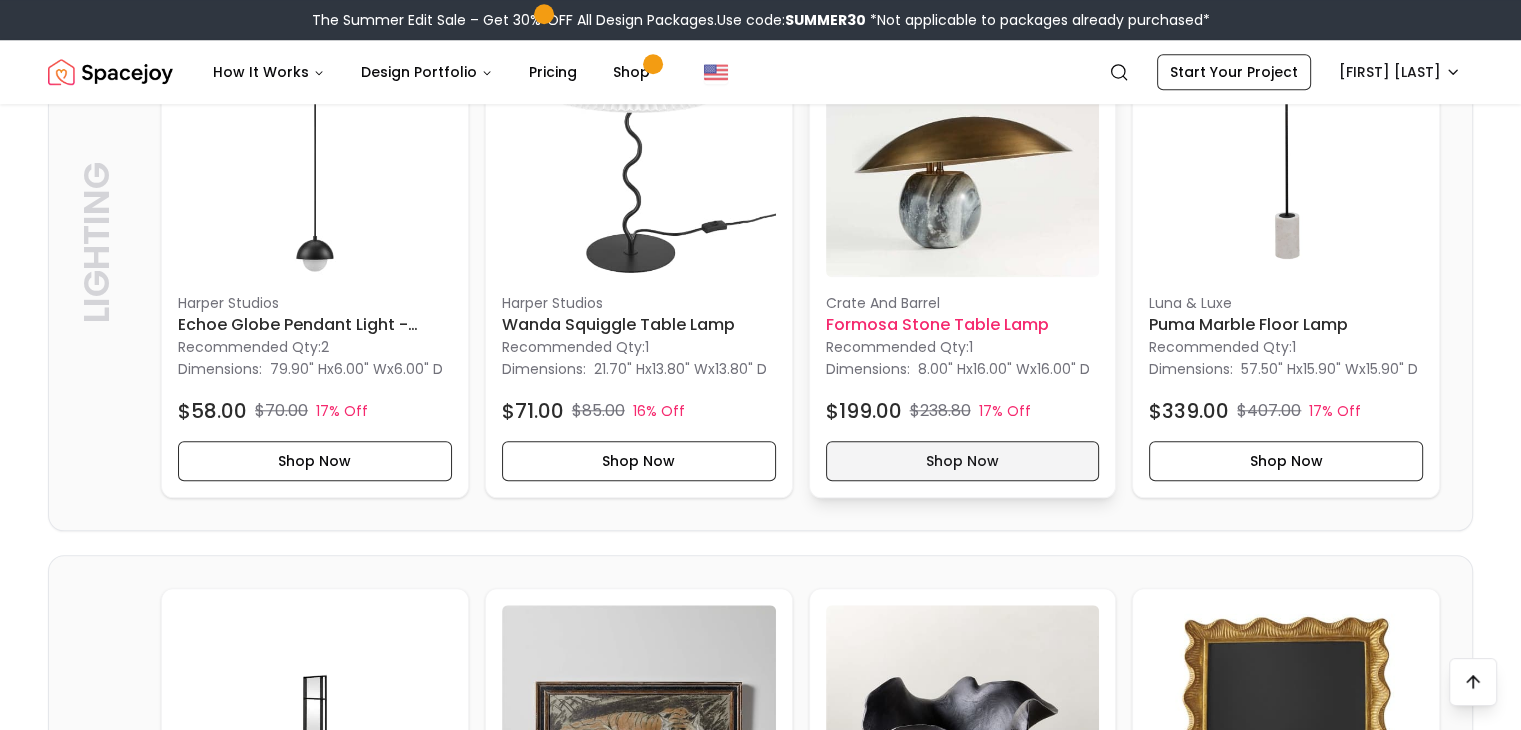 click on "Shop Now" at bounding box center [963, 461] 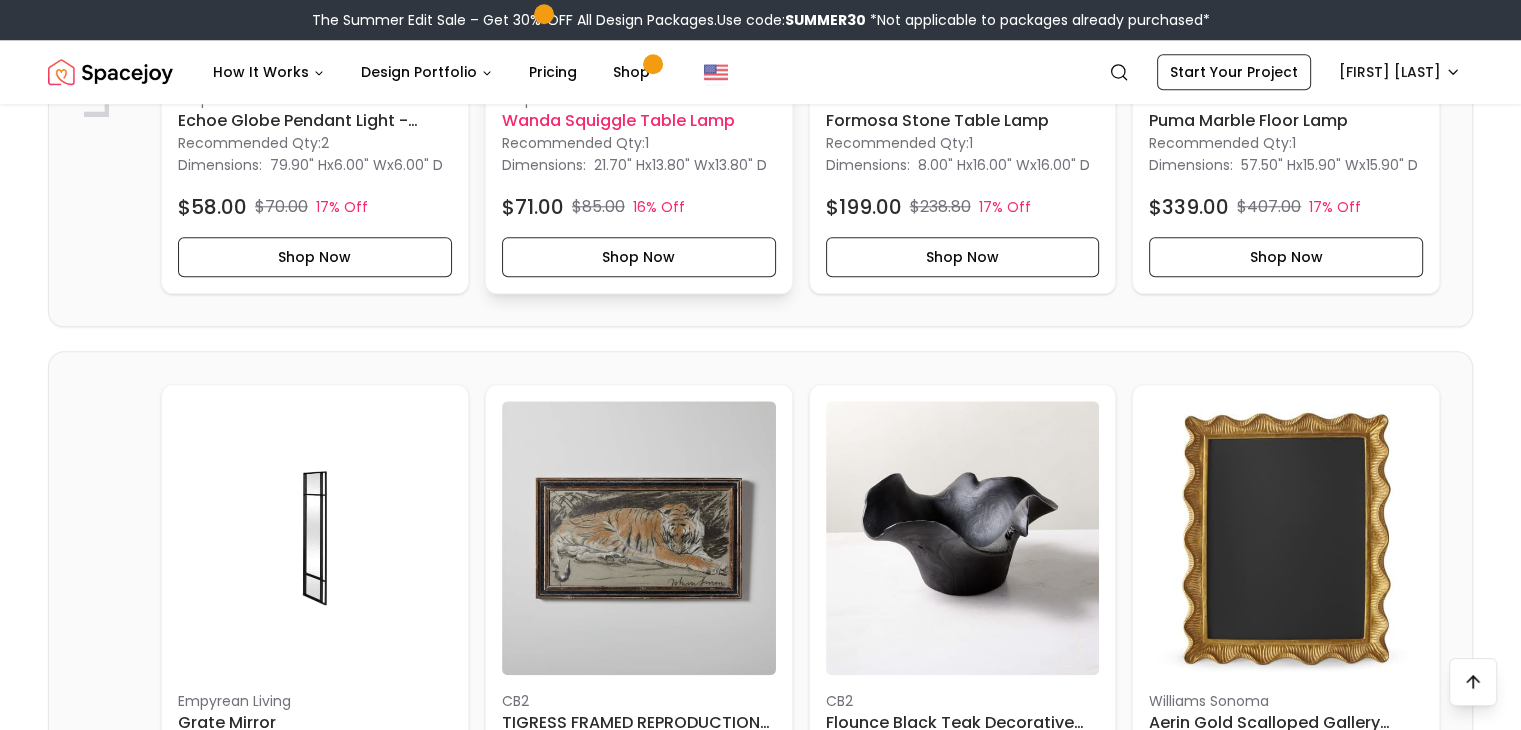 scroll, scrollTop: 1776, scrollLeft: 0, axis: vertical 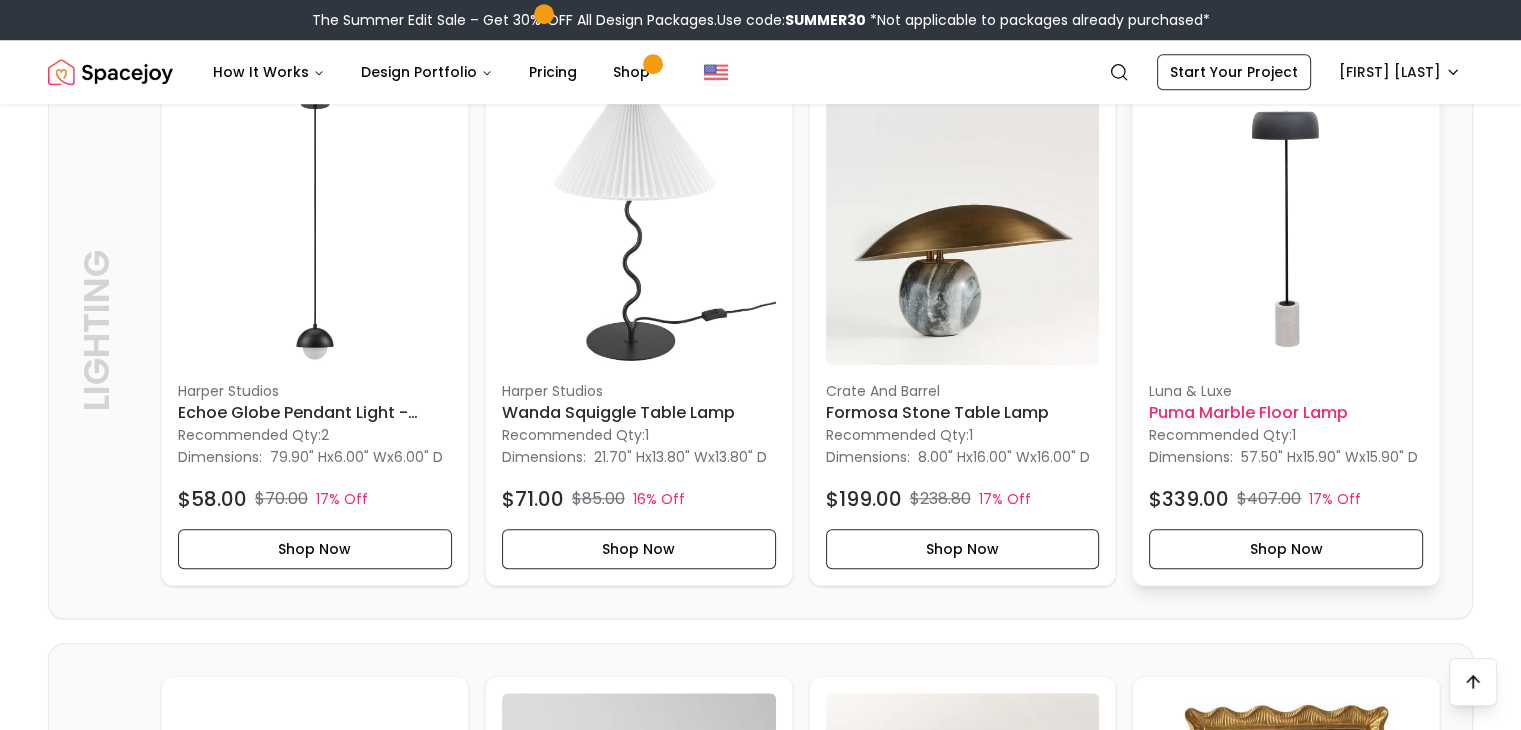 click at bounding box center (1286, 229) 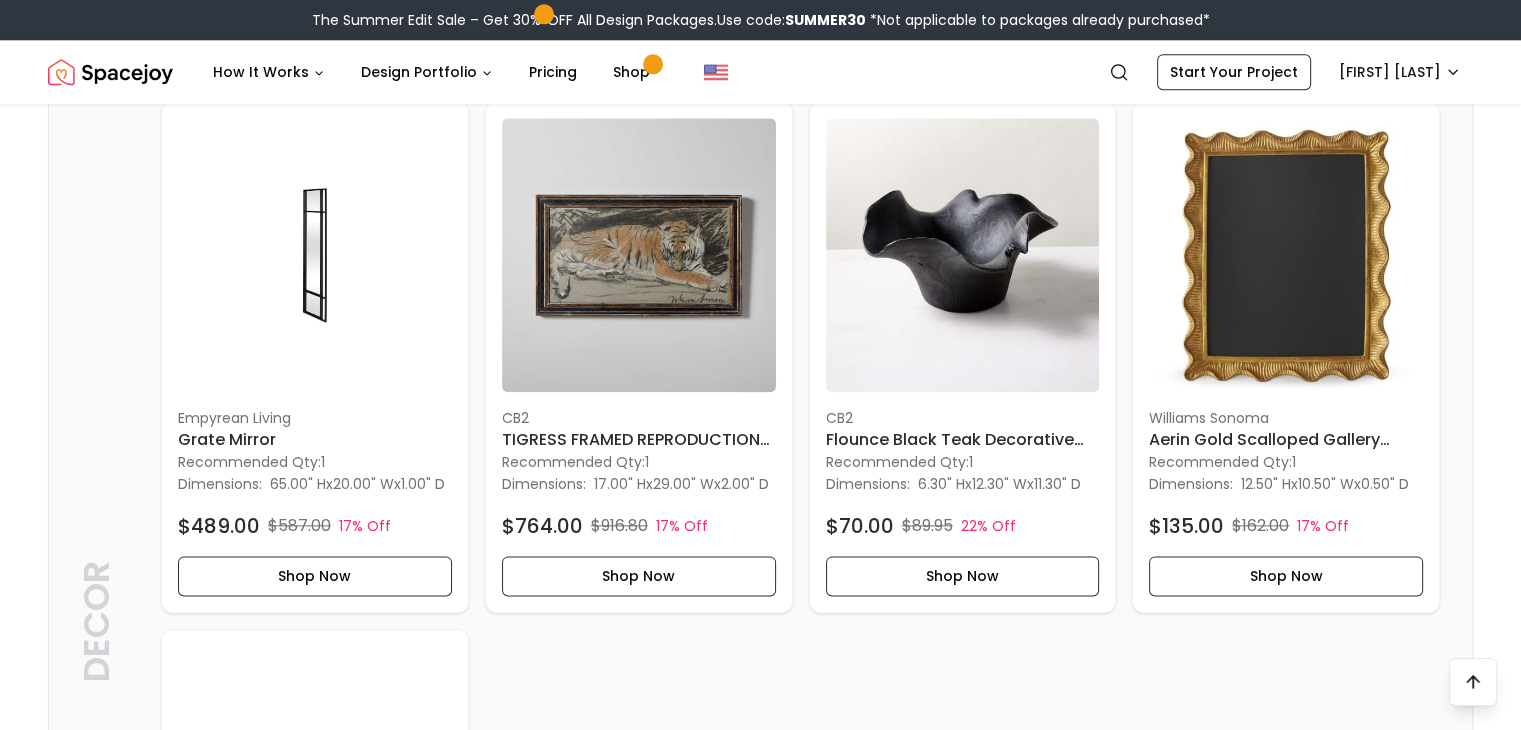 scroll, scrollTop: 2352, scrollLeft: 0, axis: vertical 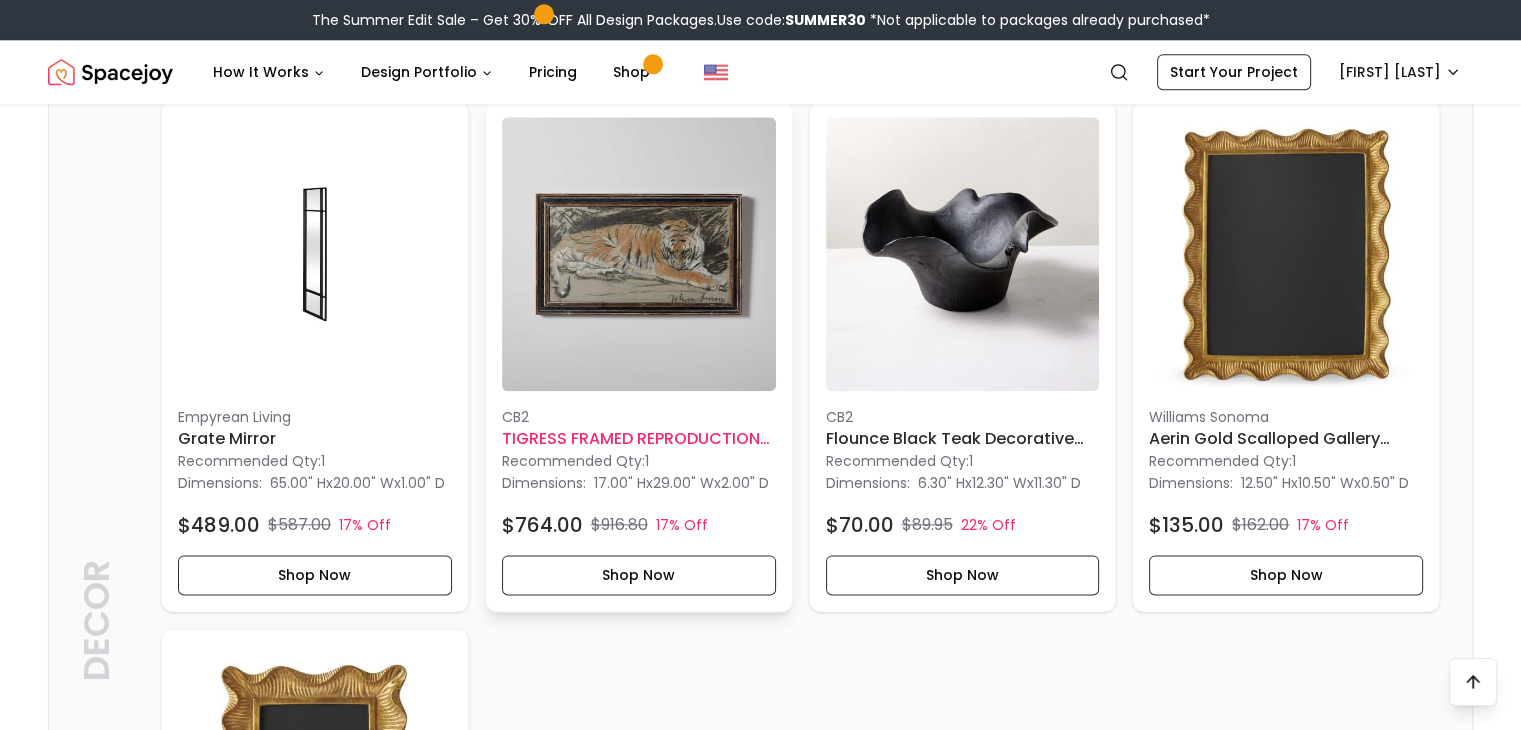 click at bounding box center (639, 254) 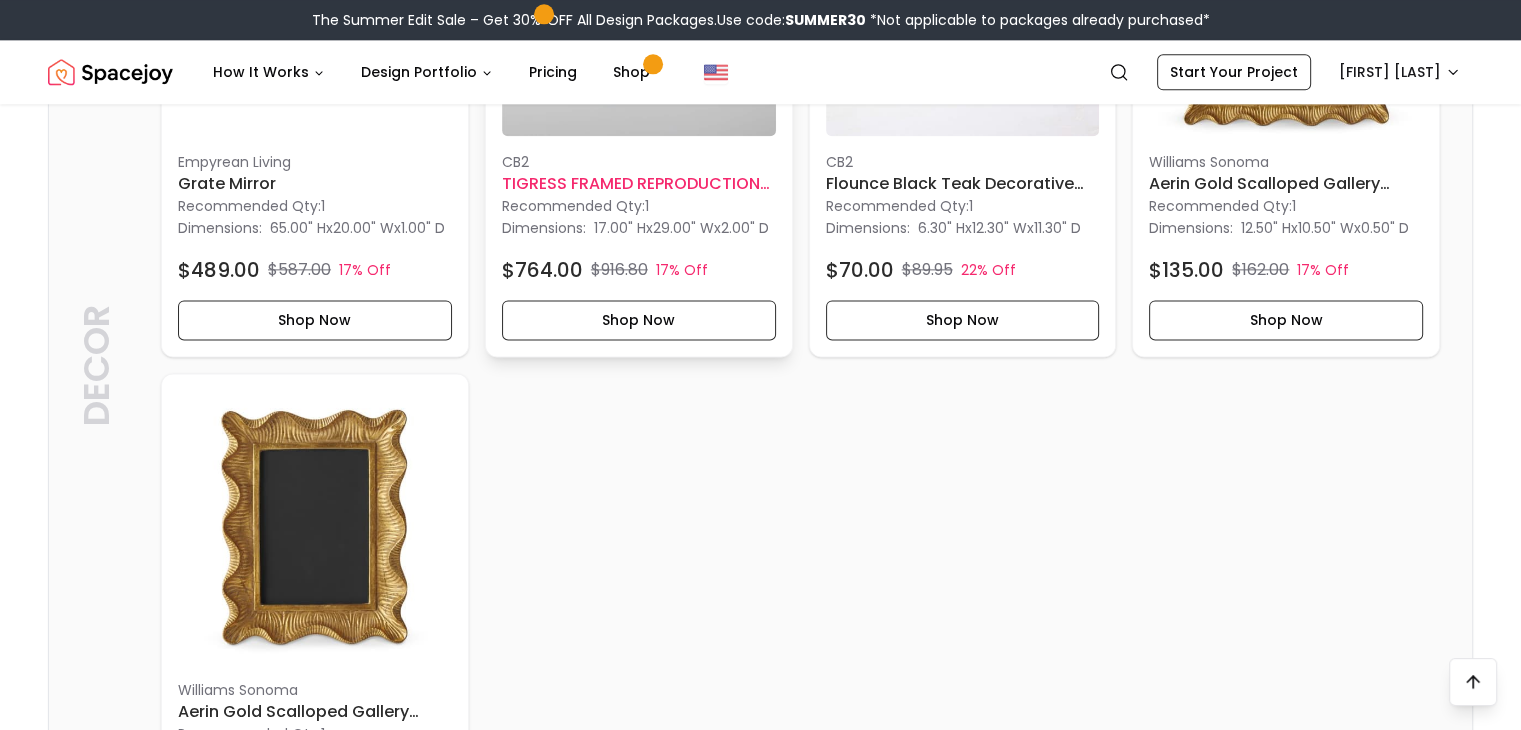scroll, scrollTop: 2608, scrollLeft: 0, axis: vertical 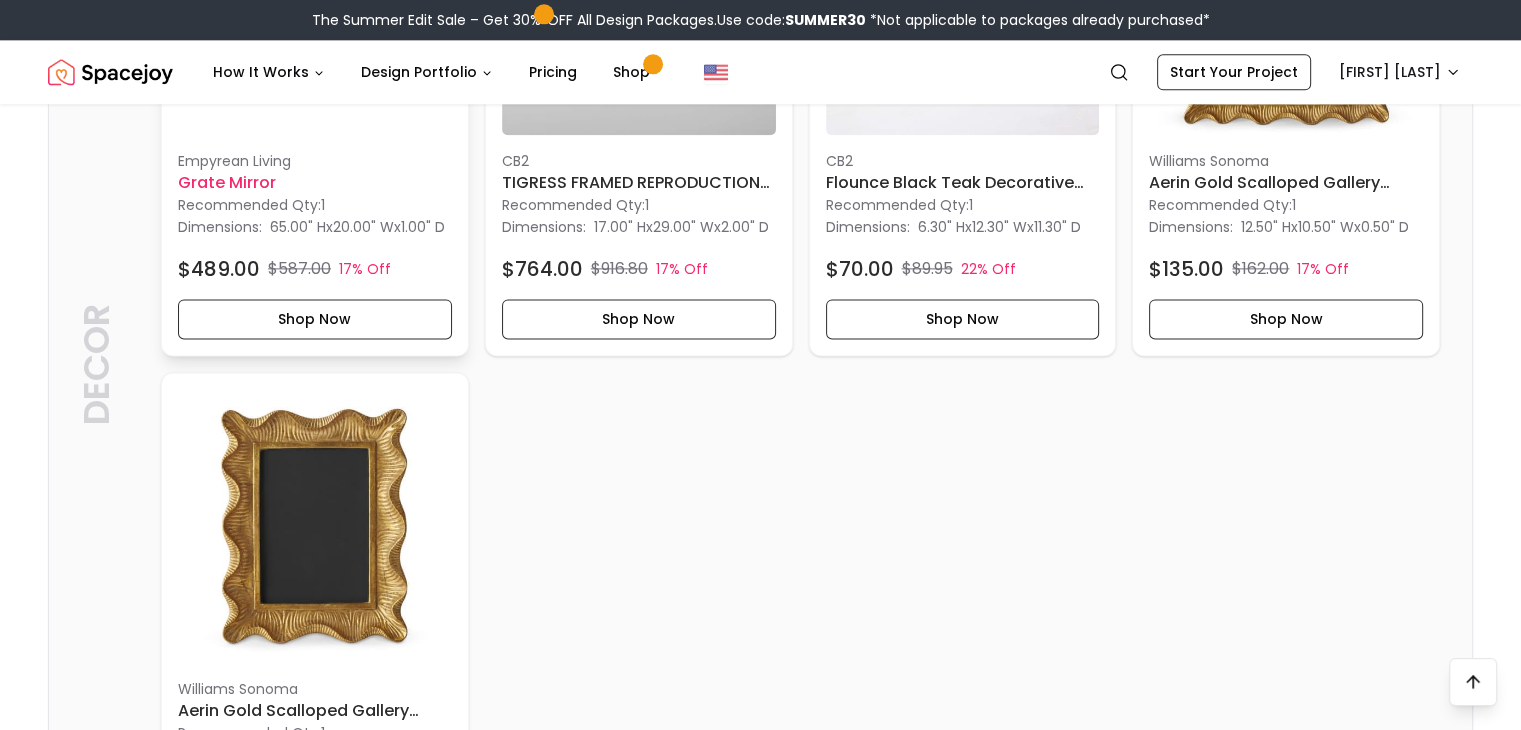 click at bounding box center (315, -2) 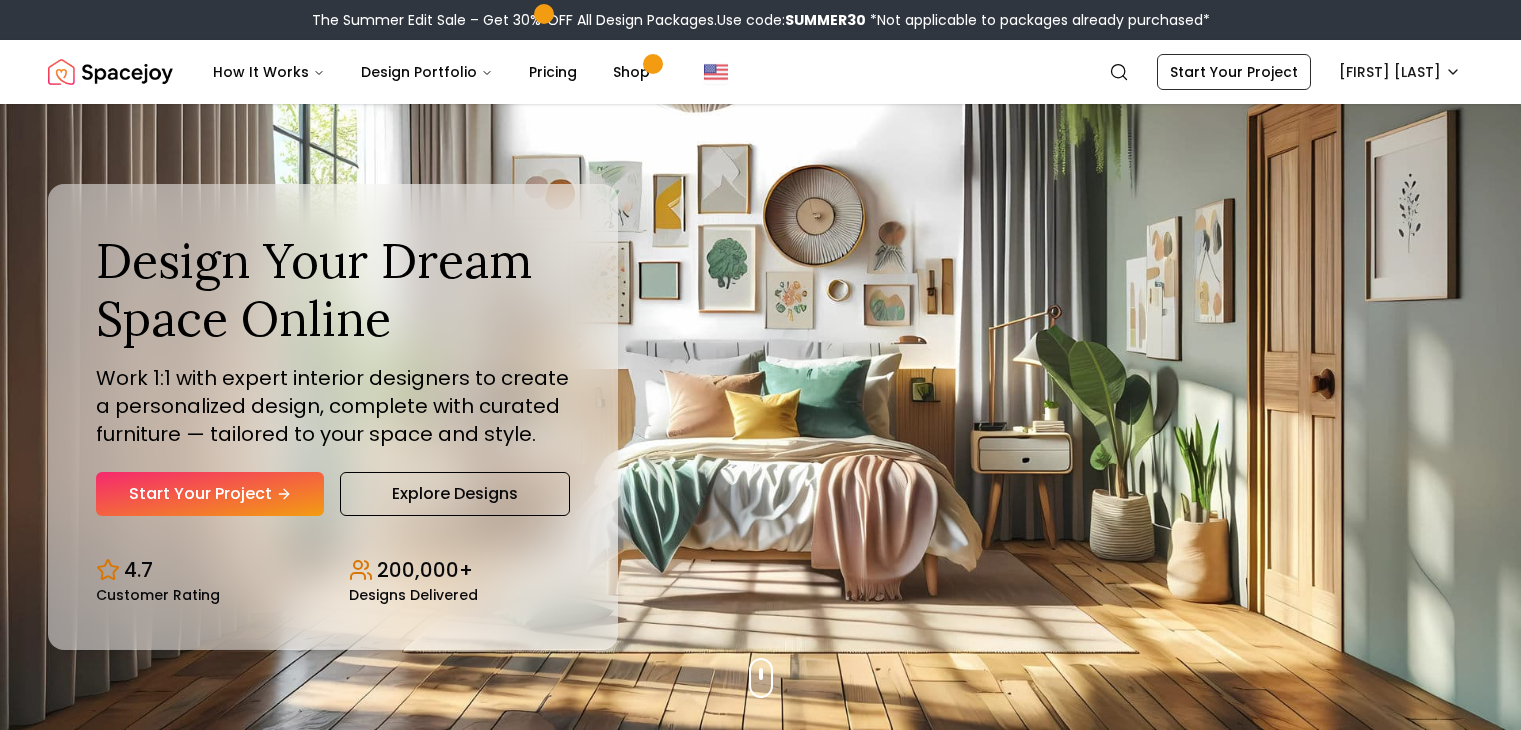 scroll, scrollTop: 0, scrollLeft: 0, axis: both 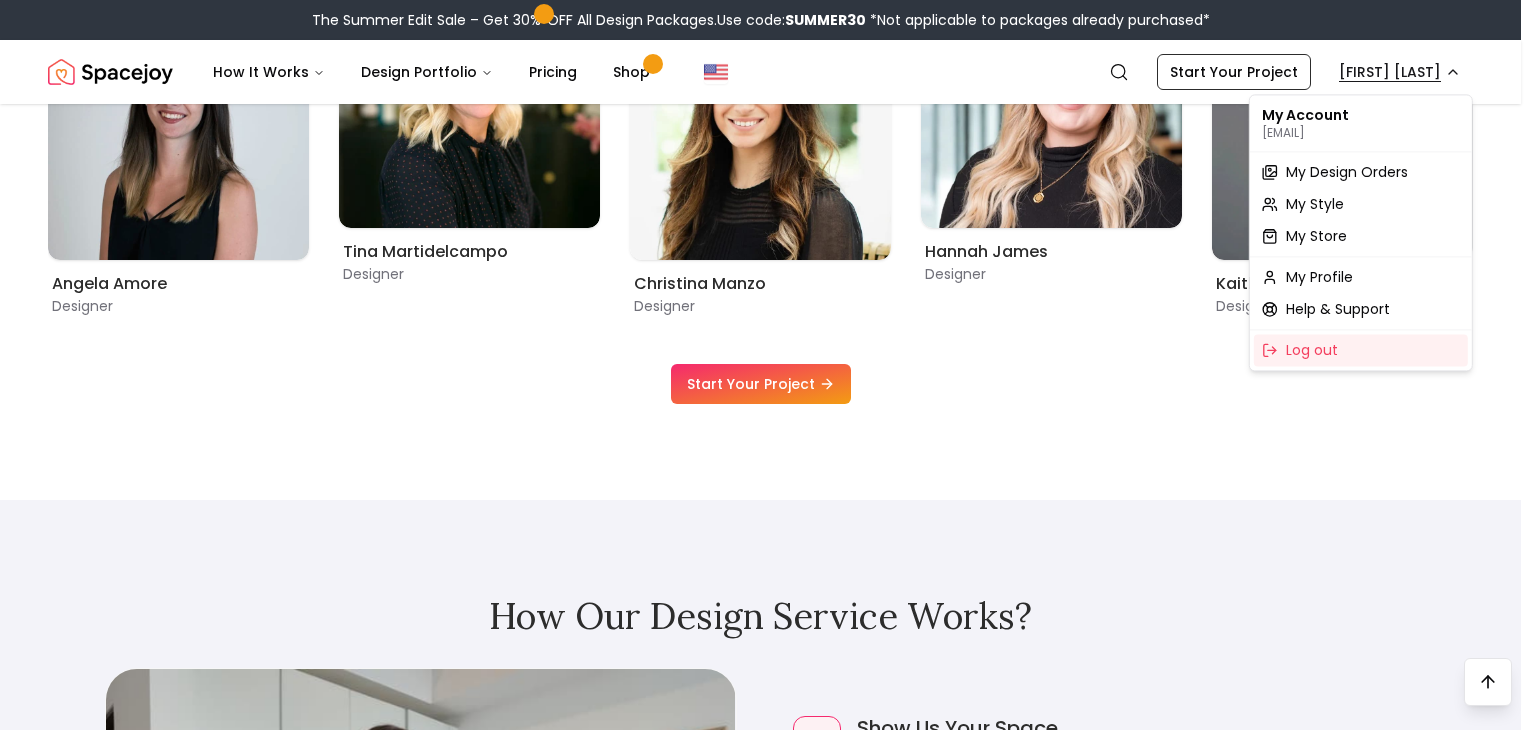 click on "The Summer Edit Sale – Get 30% OFF All Design Packages.  Use code:  SUMMER30   *Not applicable to packages already purchased* Spacejoy Search AN How It Works   Design Portfolio   Pricing Shop Search Start Your Project   [FIRST] [LAST] Design Your Dream Space Online Work 1:1 with expert interior designers to create a personalized design, complete with curated furniture — tailored to your space and style. Start Your Project   Explore Designs 4.7 Customer Rating 200,000+ Designs Delivered Design Your Dream Space Online Work 1:1 with expert interior designers to create a personalized design, complete with curated furniture — tailored to your space and style. Start Your Project   Explore Designs 4.7 Customer Rating 200,000+ Designs Delivered The Summer Edit Sale Get 30% OFF on all Design Packages Get Started   Summer Splash Sale Up to 15% OFF on Furniture & Decor Shop Now   Get Matched with Expert Interior Designers Online! Maria Castillero Designer Angela Amore Designer Tina Martidelcampo Designer Designer   1" at bounding box center (768, 4664) 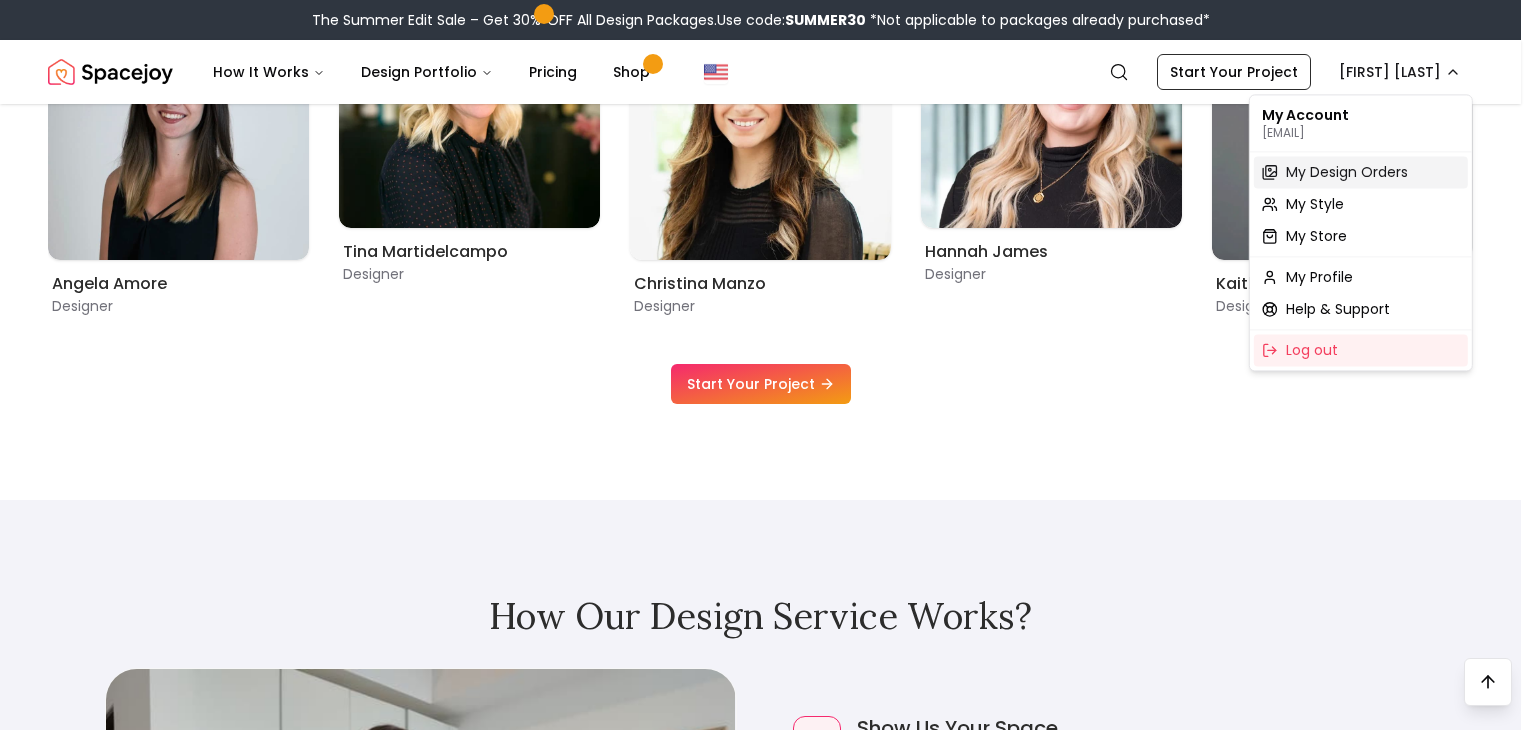 click on "My Design Orders" at bounding box center [1347, 172] 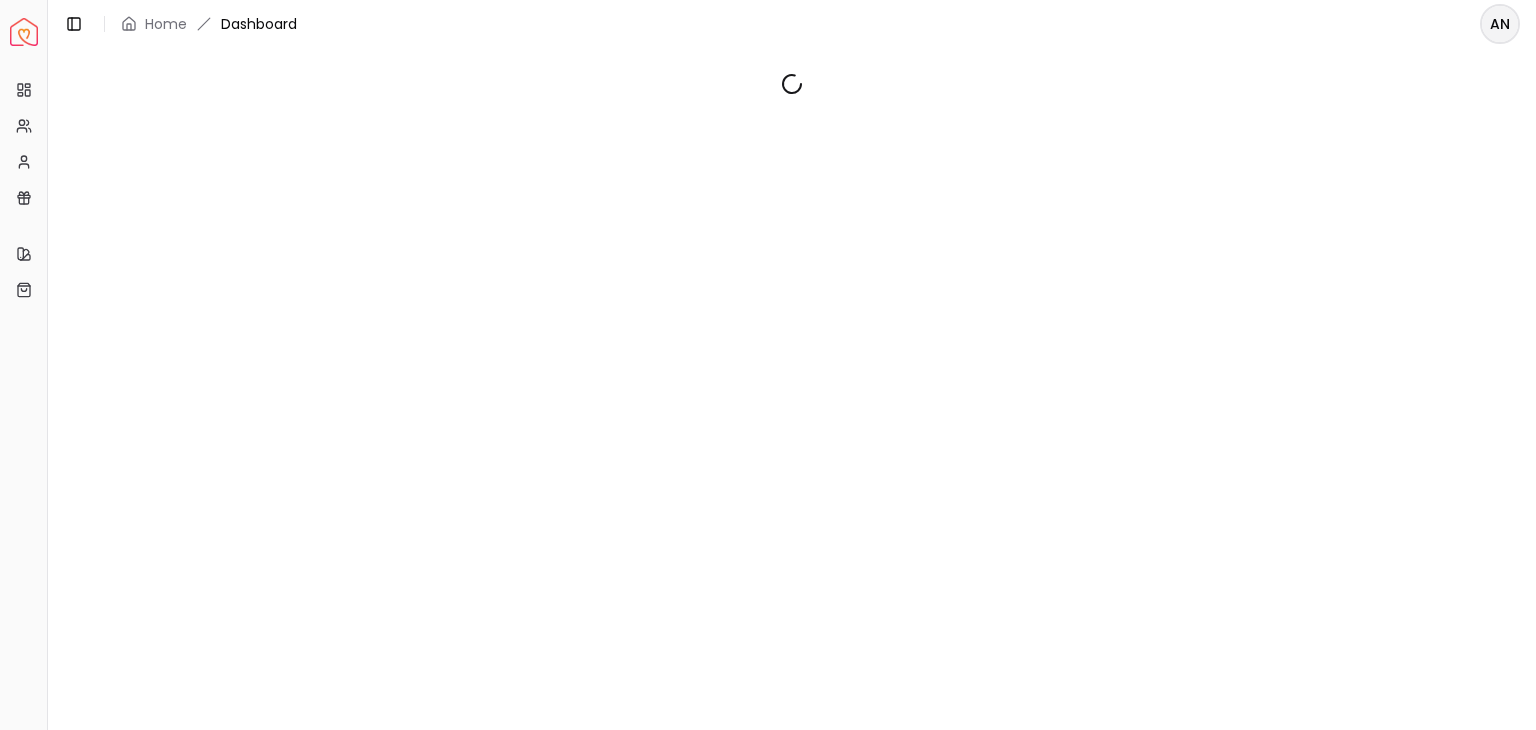 scroll, scrollTop: 0, scrollLeft: 0, axis: both 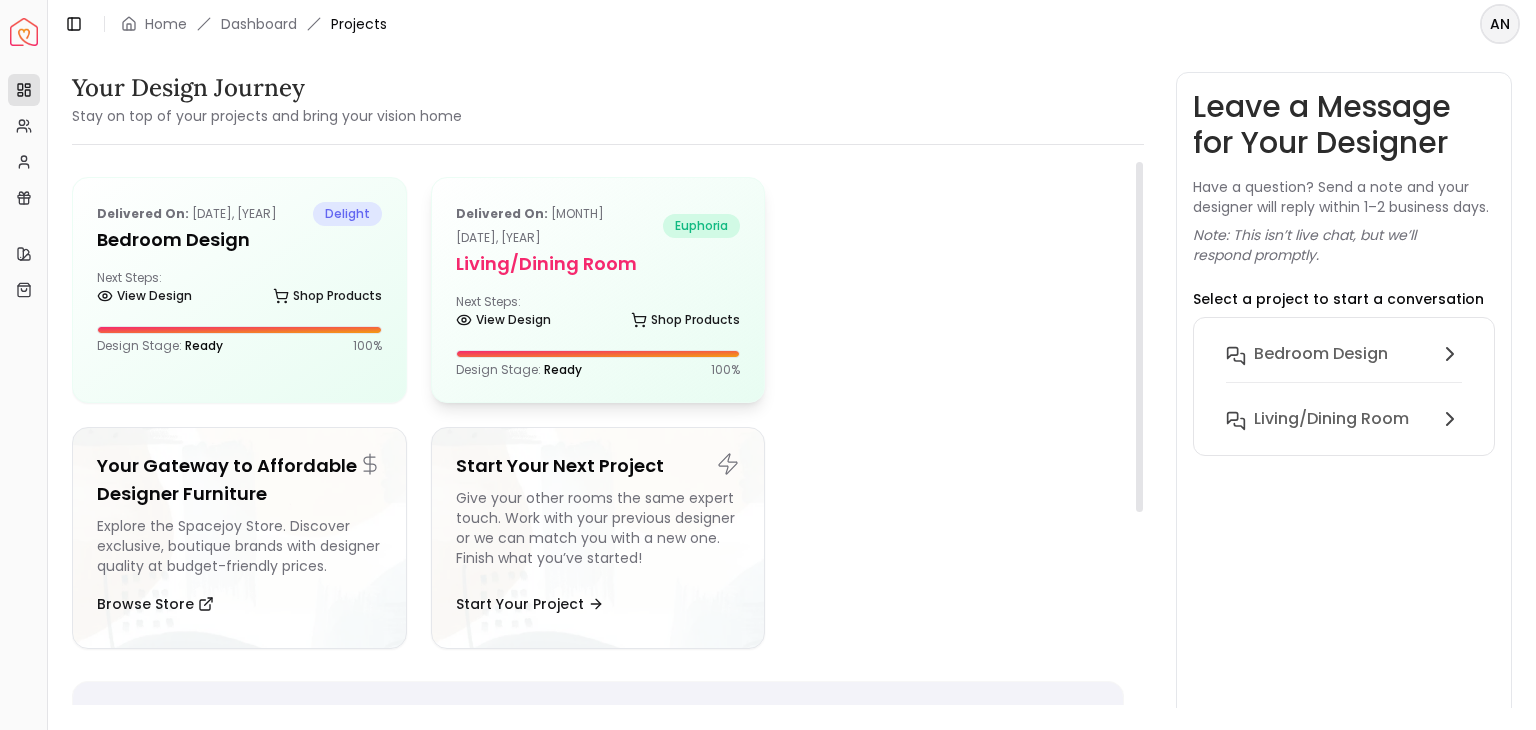 click on "Next Steps: View Design Shop Products" at bounding box center [598, 314] 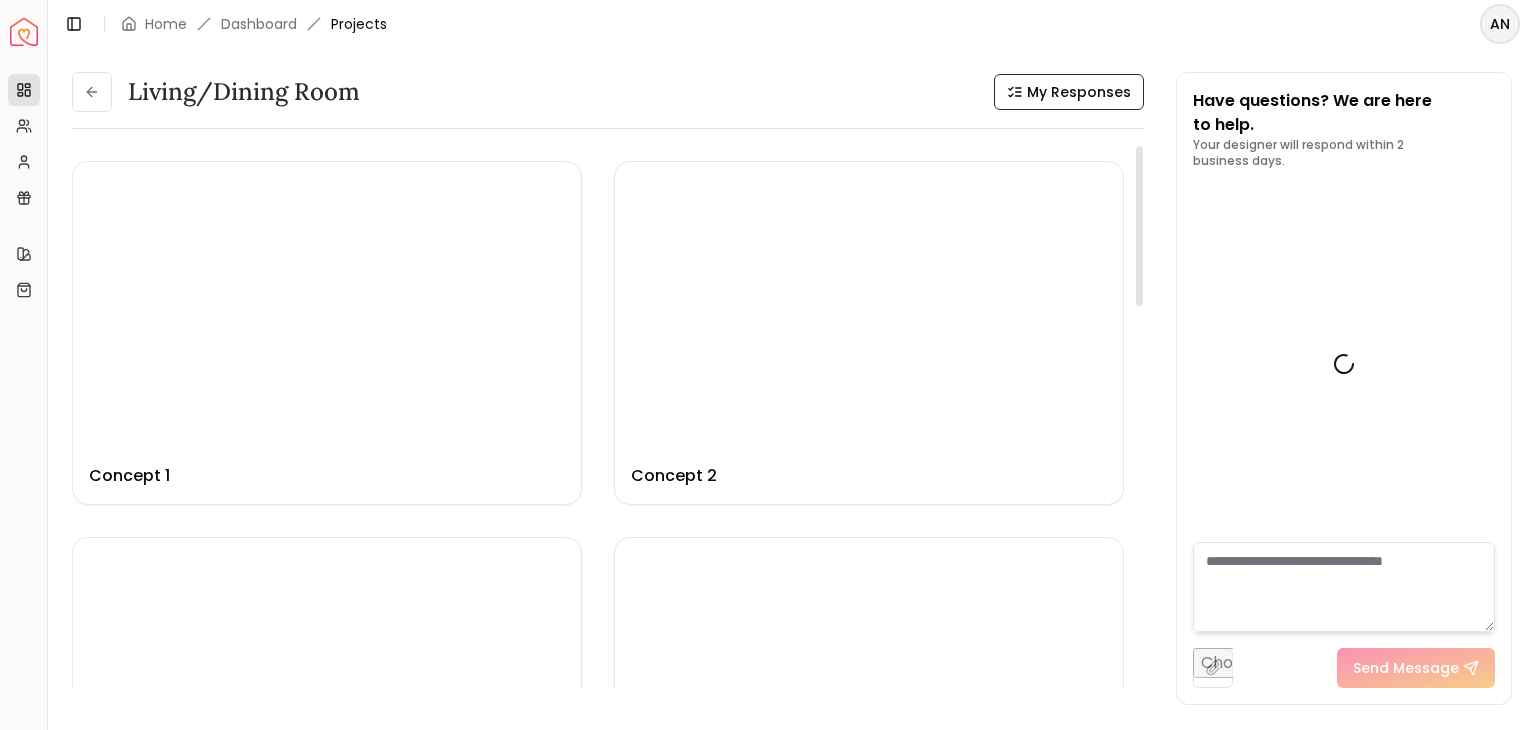 scroll, scrollTop: 378, scrollLeft: 0, axis: vertical 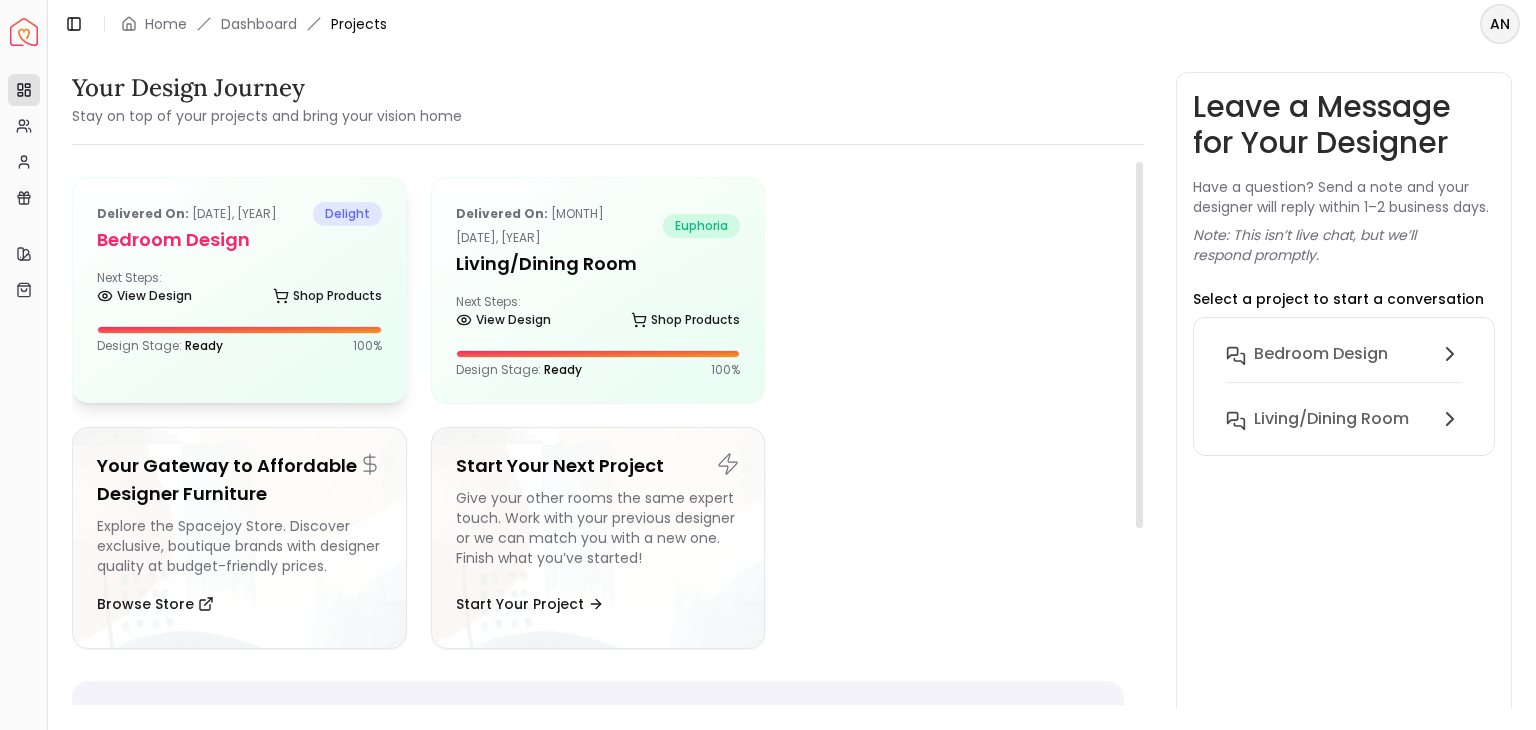 click on "Delivered on:   Jan 05, 2025" at bounding box center (187, 214) 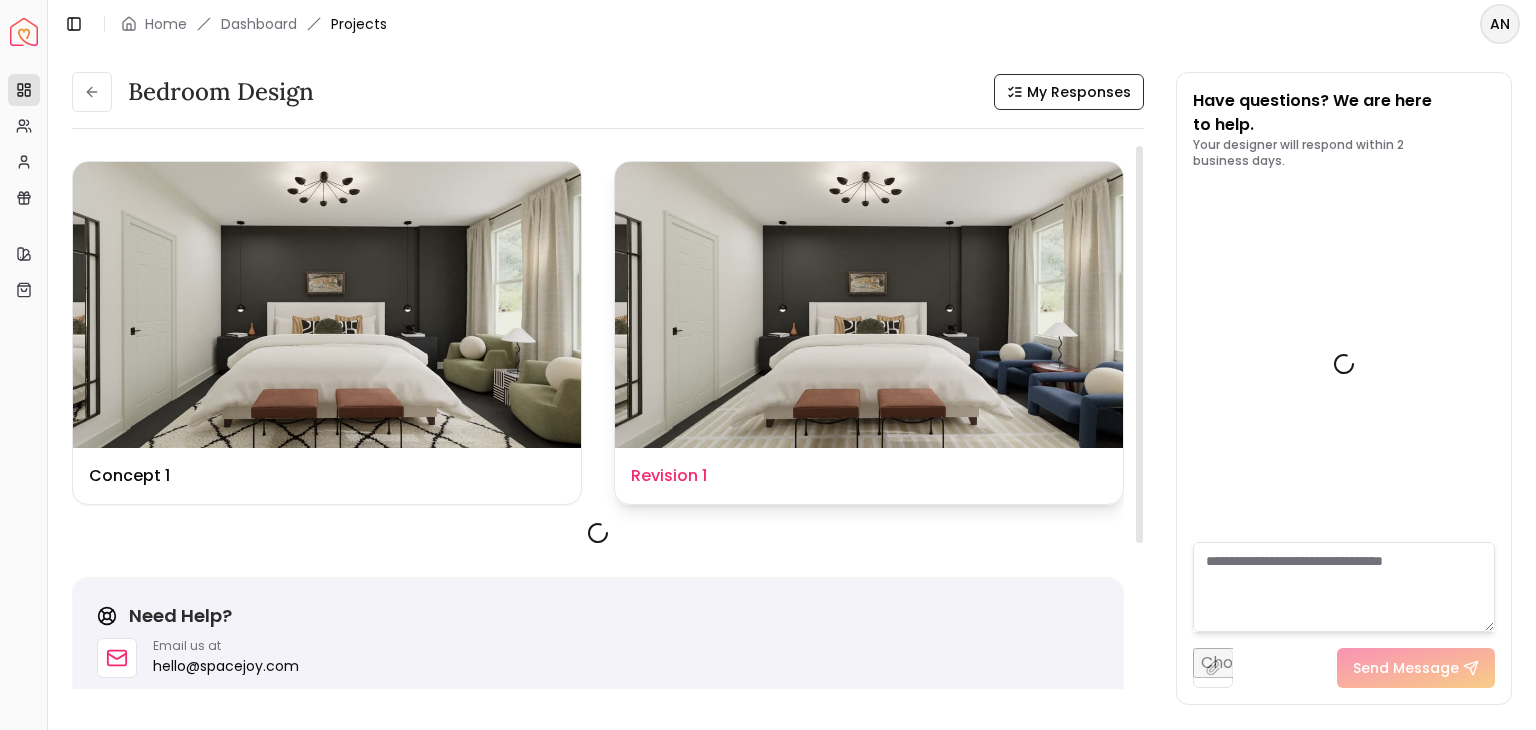 scroll, scrollTop: 601, scrollLeft: 0, axis: vertical 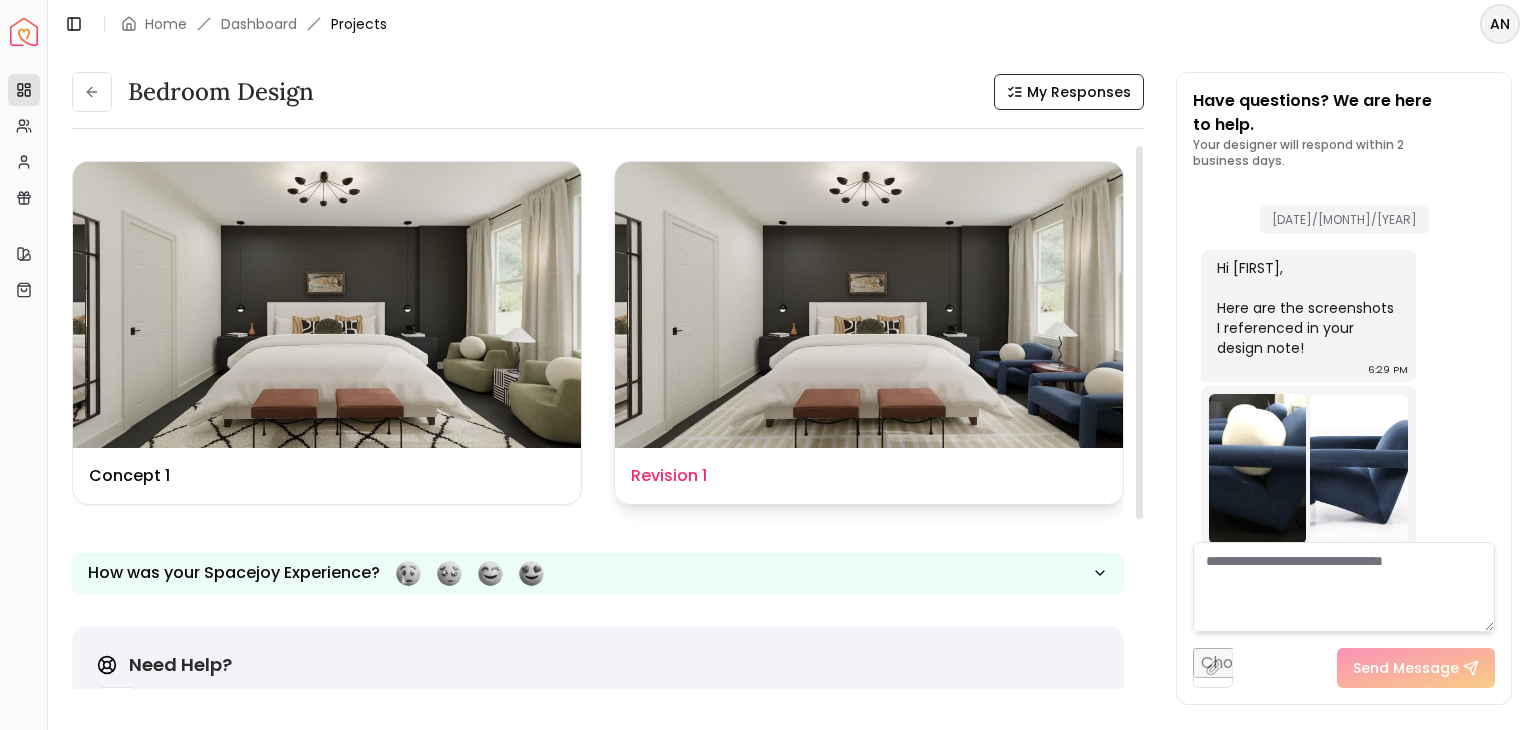 click at bounding box center [869, 305] 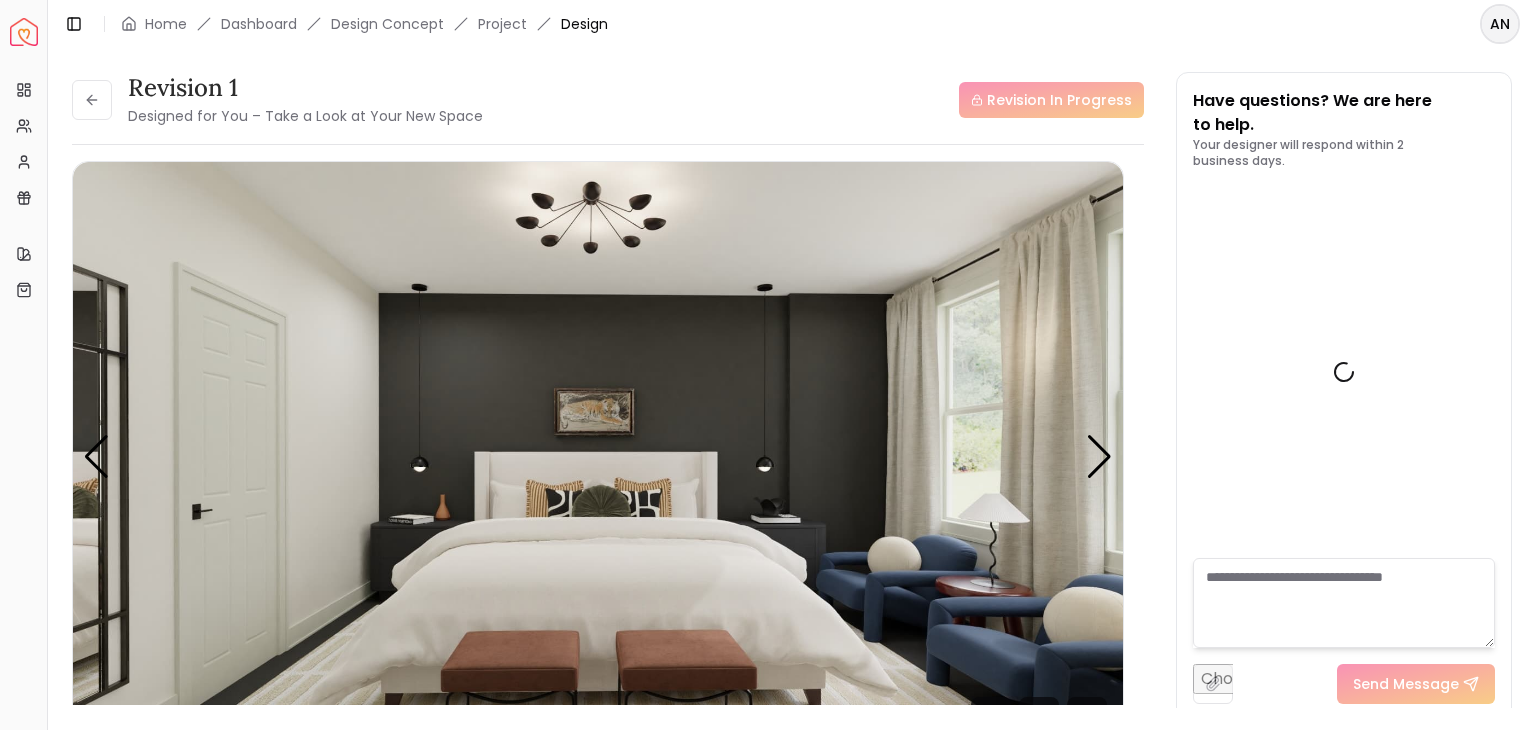 scroll, scrollTop: 585, scrollLeft: 0, axis: vertical 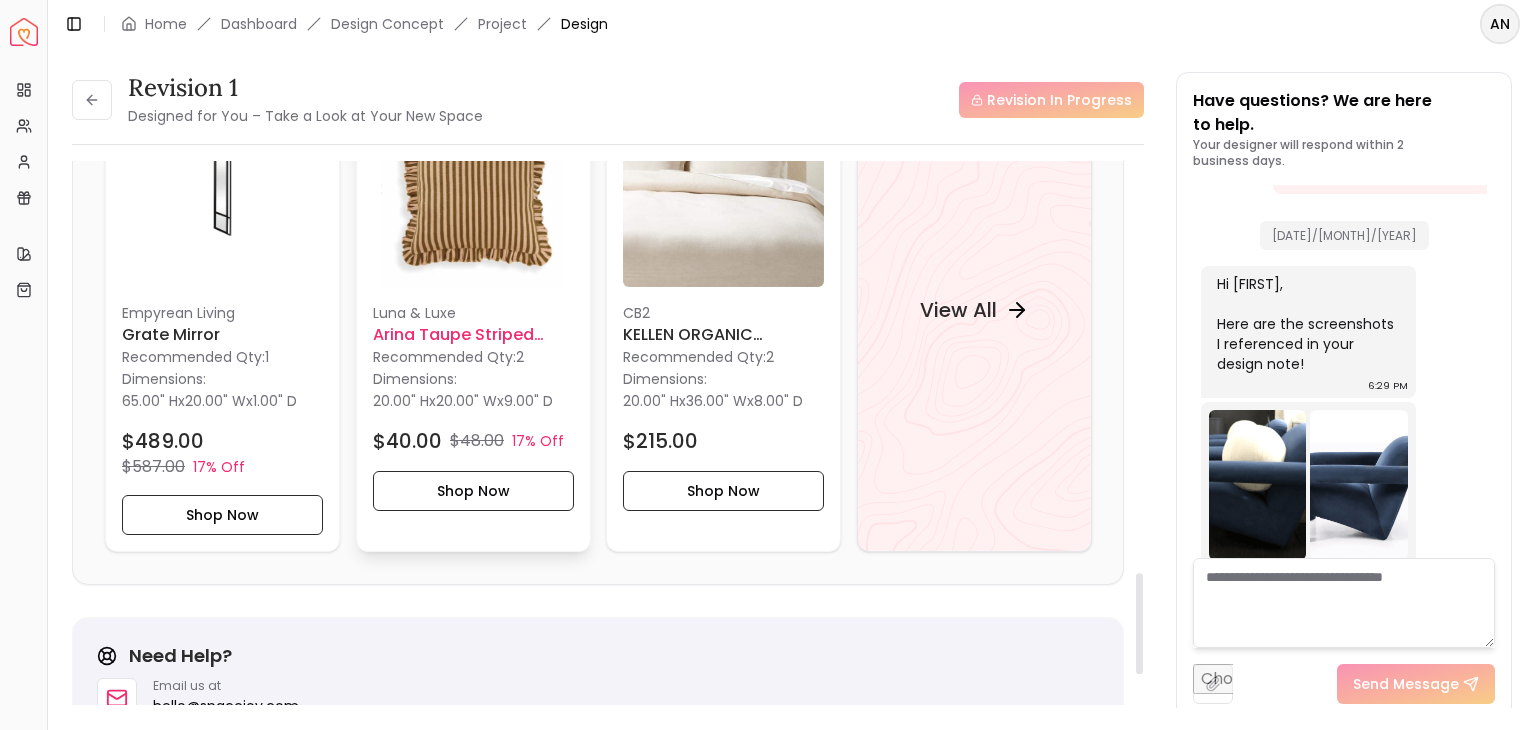 click at bounding box center [473, 186] 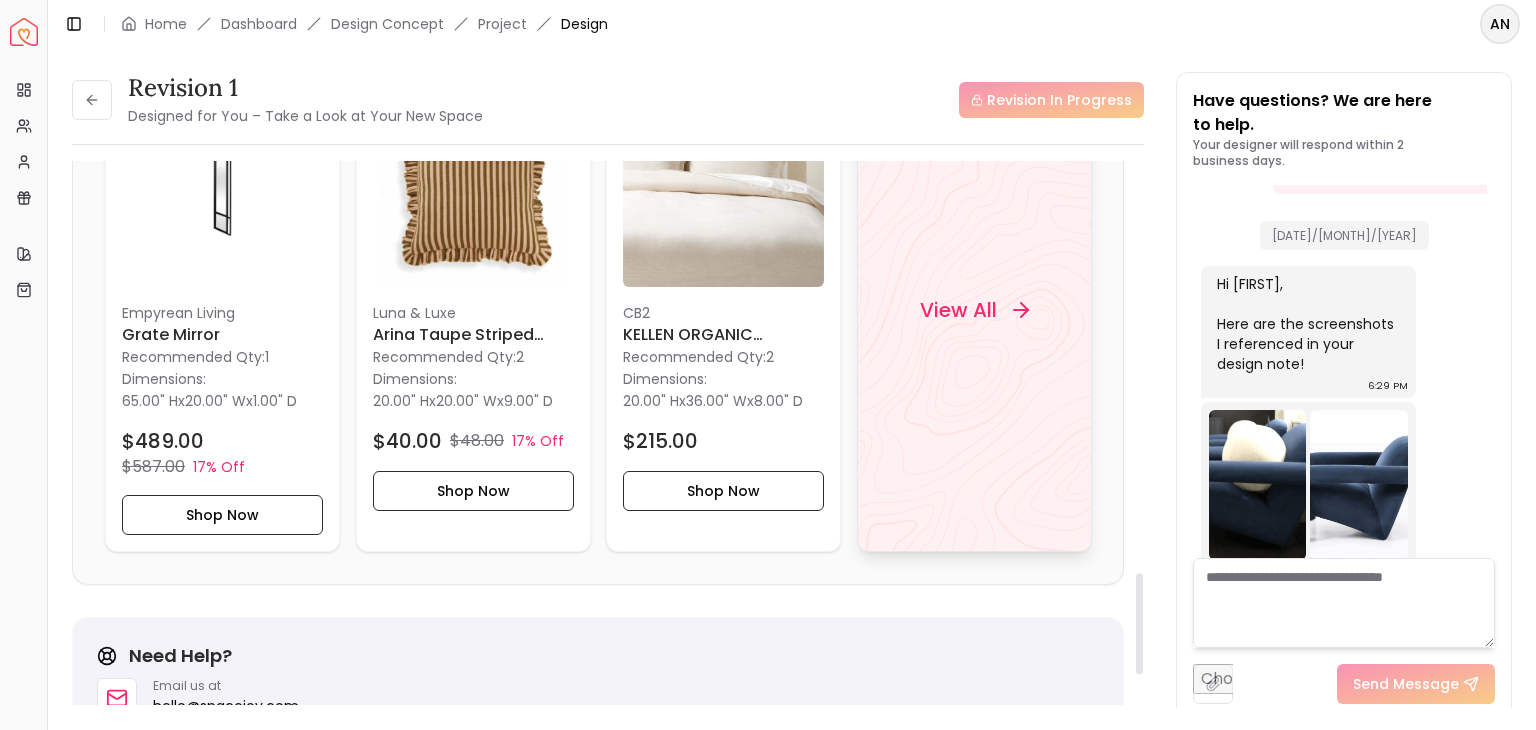 click on "View All" at bounding box center [957, 310] 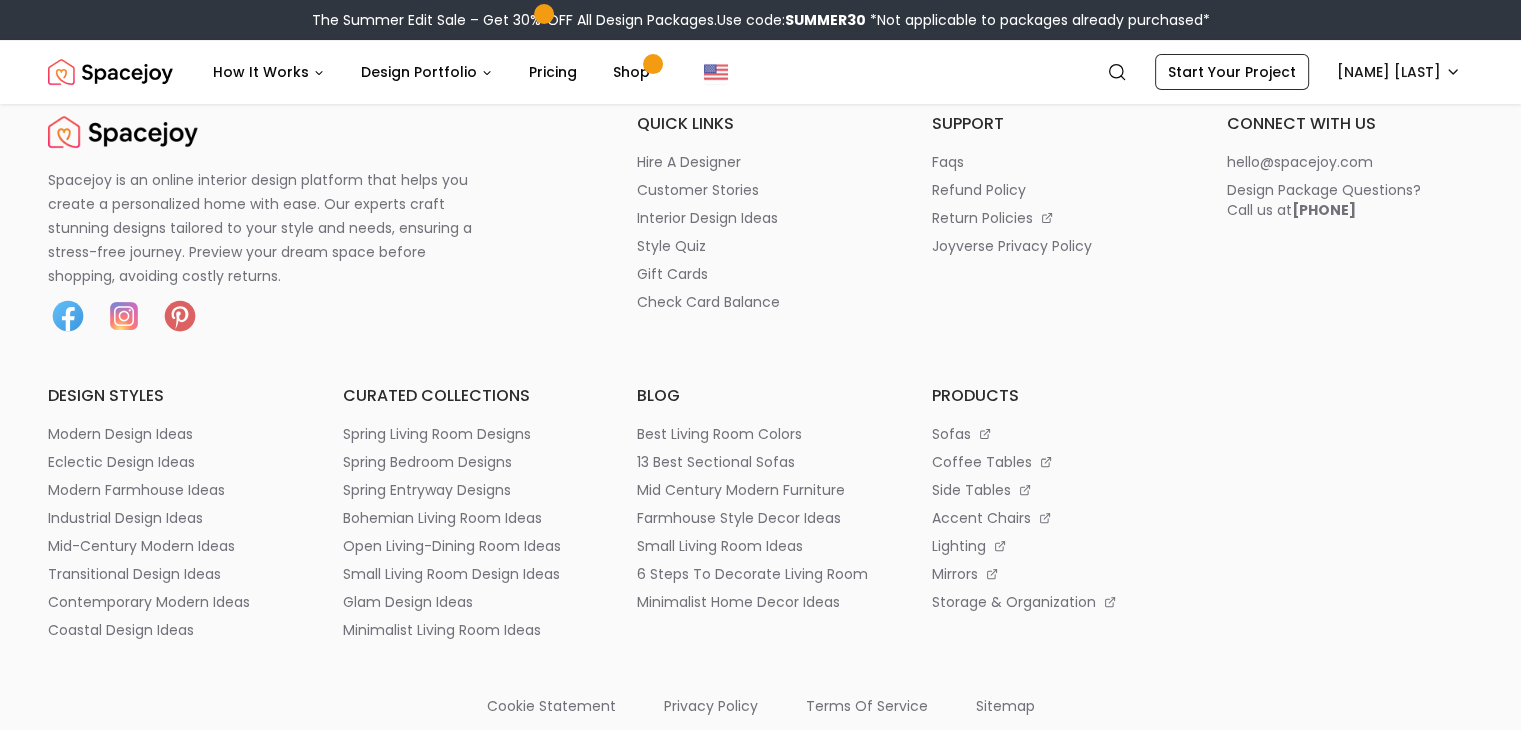 scroll, scrollTop: 0, scrollLeft: 0, axis: both 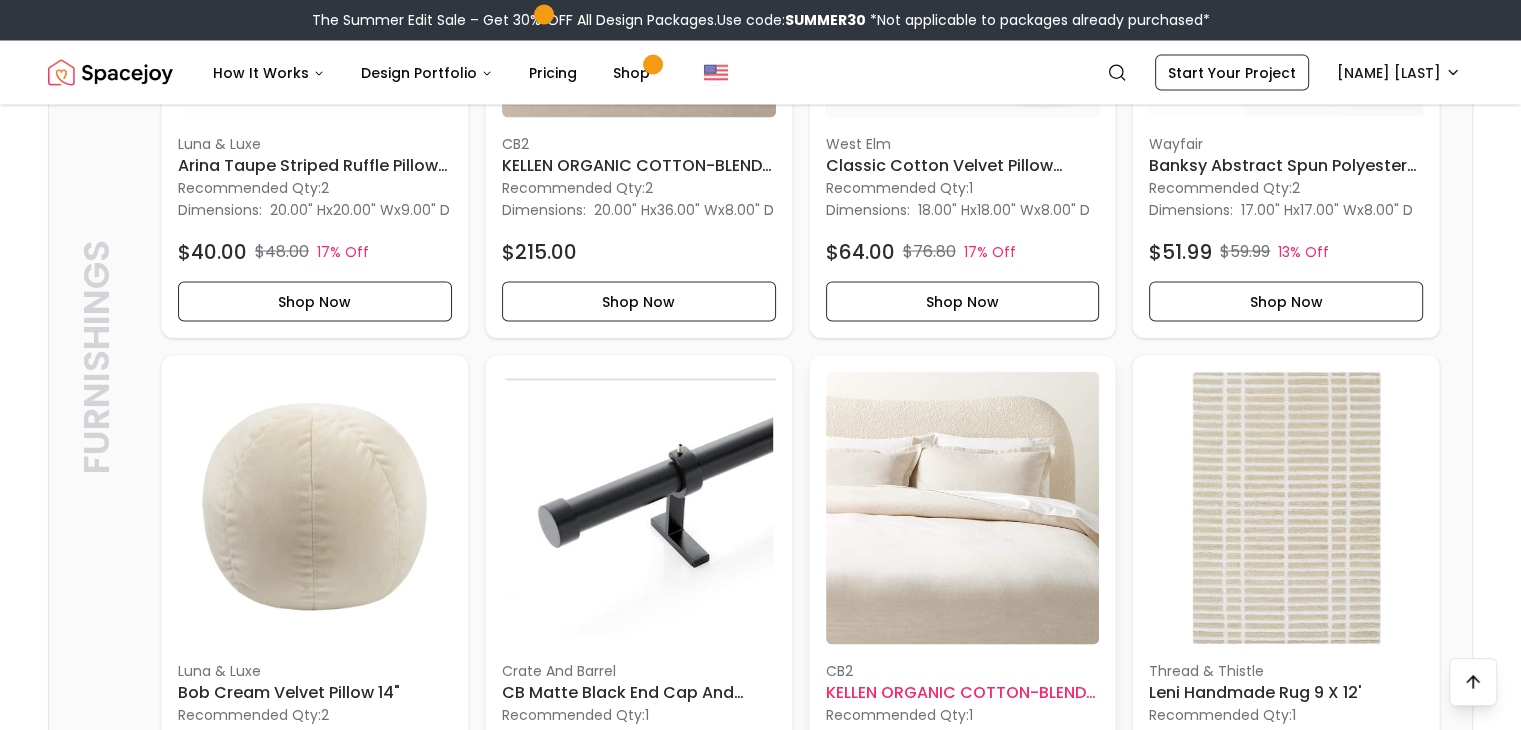click at bounding box center (963, 508) 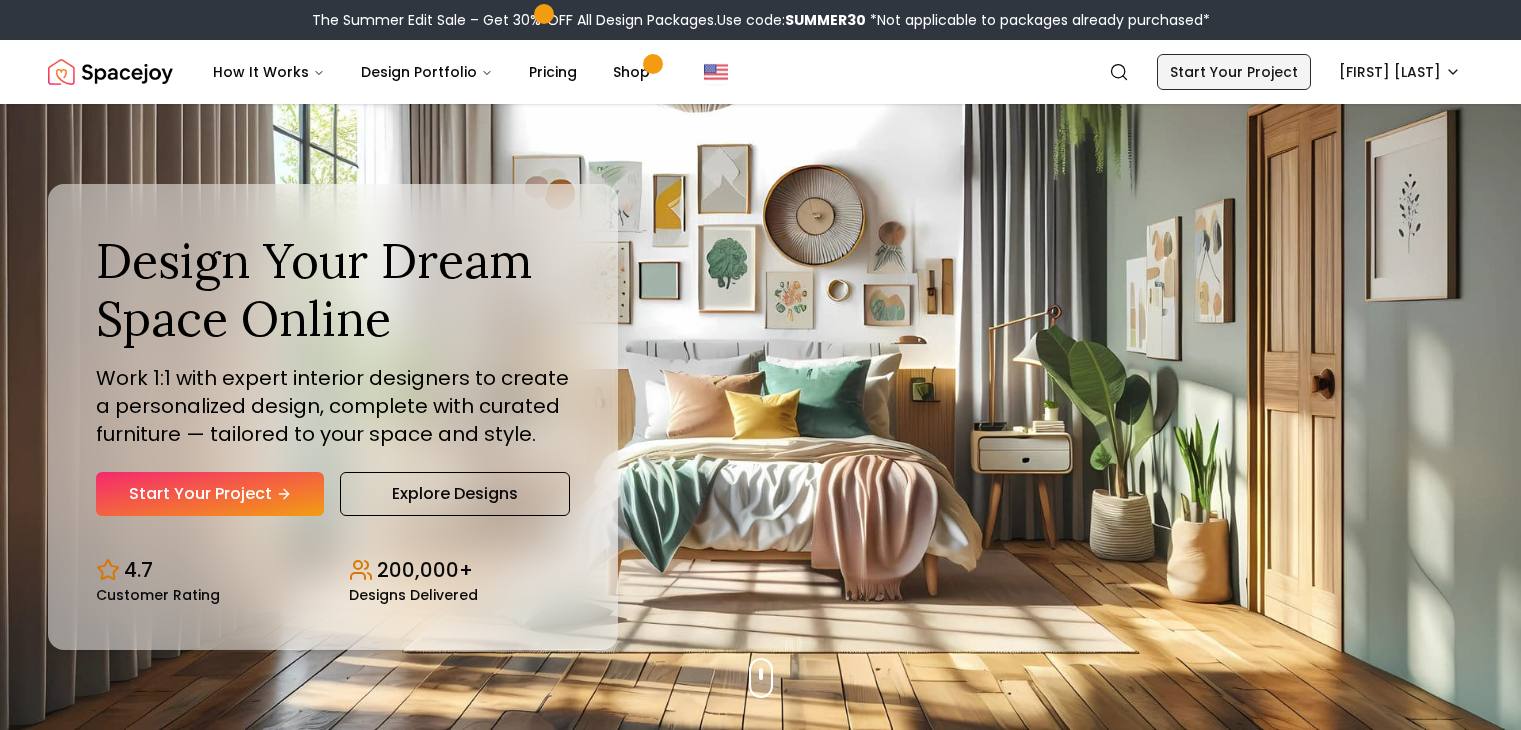 scroll, scrollTop: 0, scrollLeft: 0, axis: both 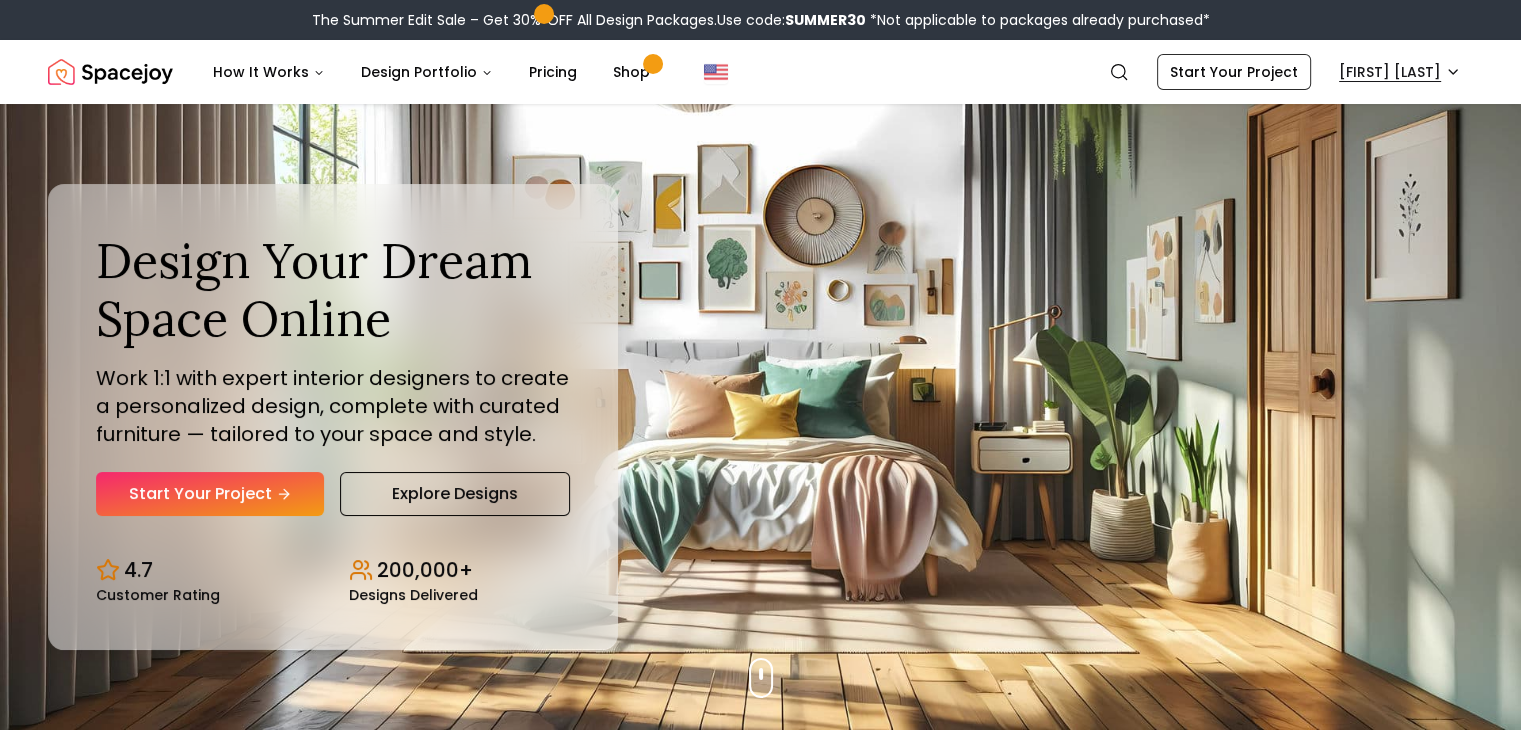 click on "The Summer Edit Sale – Get 30% OFF All Design Packages.  Use code:  SUMMER30   *Not applicable to packages already purchased* Spacejoy Search AN How It Works   Design Portfolio   Pricing Shop Search Start Your Project   [FIRST] [LAST] Design Your Dream Space Online Work 1:1 with expert interior designers to create a personalized design, complete with curated furniture — tailored to your space and style. Start Your Project   Explore Designs 4.7 Customer Rating 200,000+ Designs Delivered Design Your Dream Space Online Work 1:1 with expert interior designers to create a personalized design, complete with curated furniture — tailored to your space and style. Start Your Project   Explore Designs 4.7 Customer Rating 200,000+ Designs Delivered The Summer Edit Sale Get 30% OFF on all Design Packages Get Started   Summer Splash Sale Up to 15% OFF on Furniture & Decor Shop Now   Get Matched with Expert Interior Designers Online! Maria Castillero Designer Angela Amore Designer Tina Martidelcampo Designer Designer   1" at bounding box center [760, 6017] 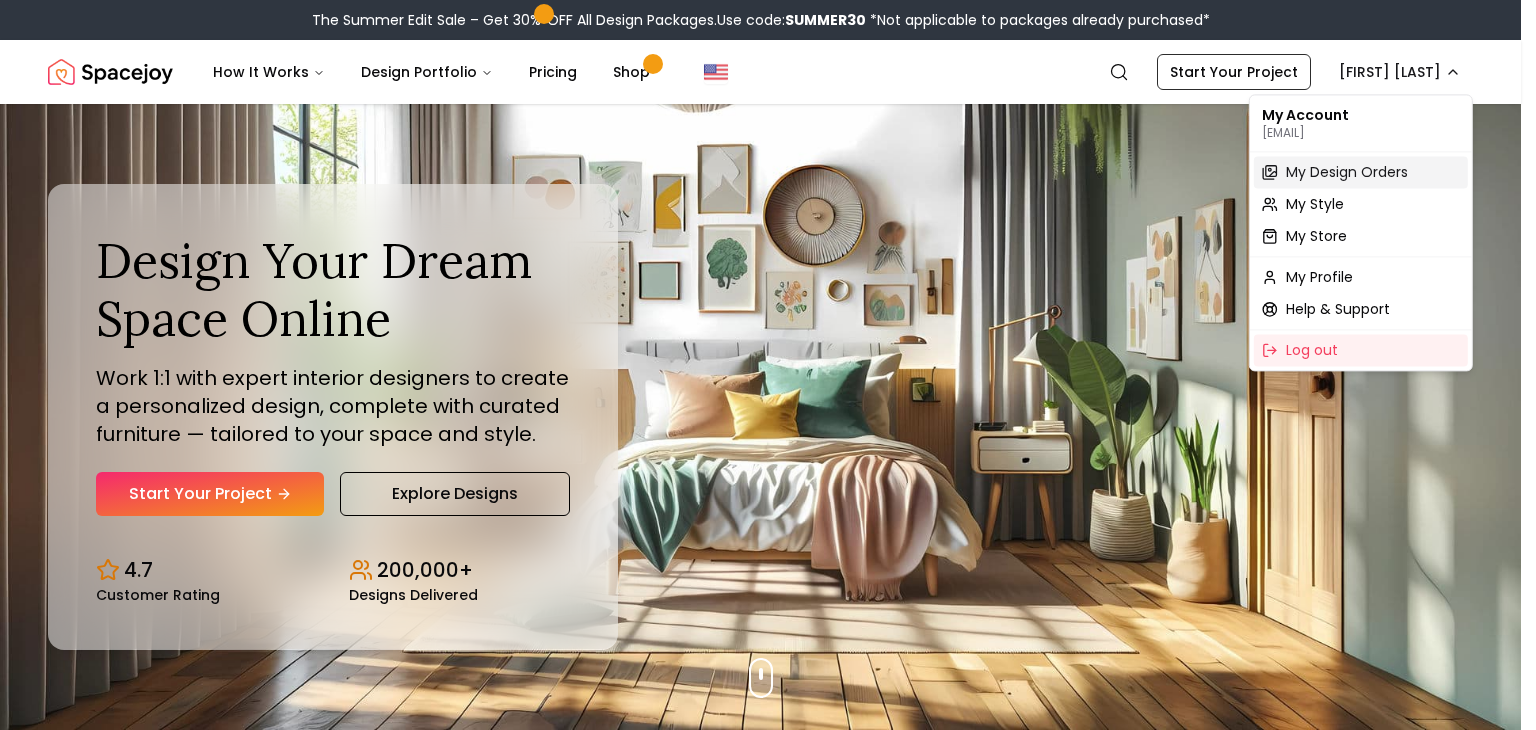 click on "My Design Orders" at bounding box center [1347, 172] 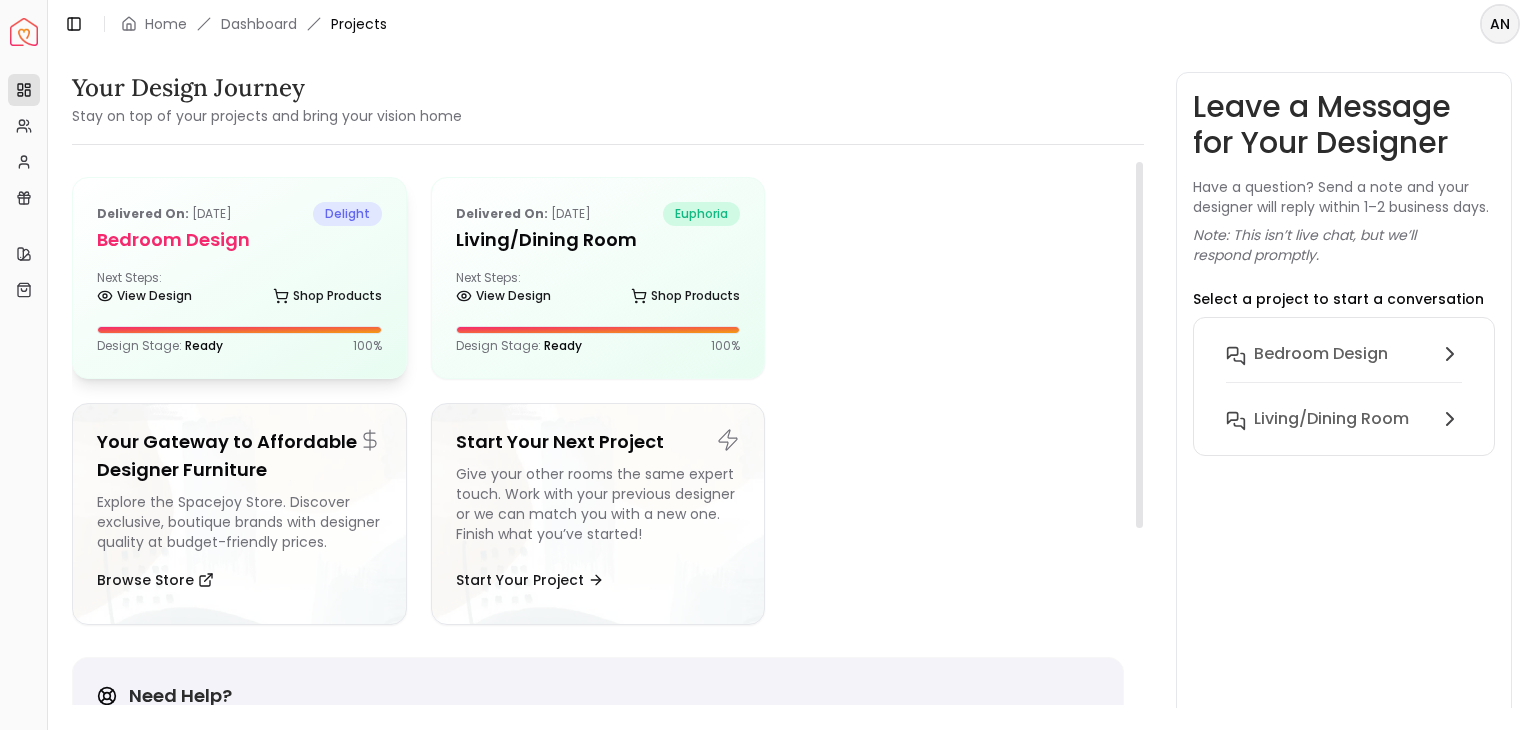 click on "Next Steps: View Design Shop Products" at bounding box center (239, 290) 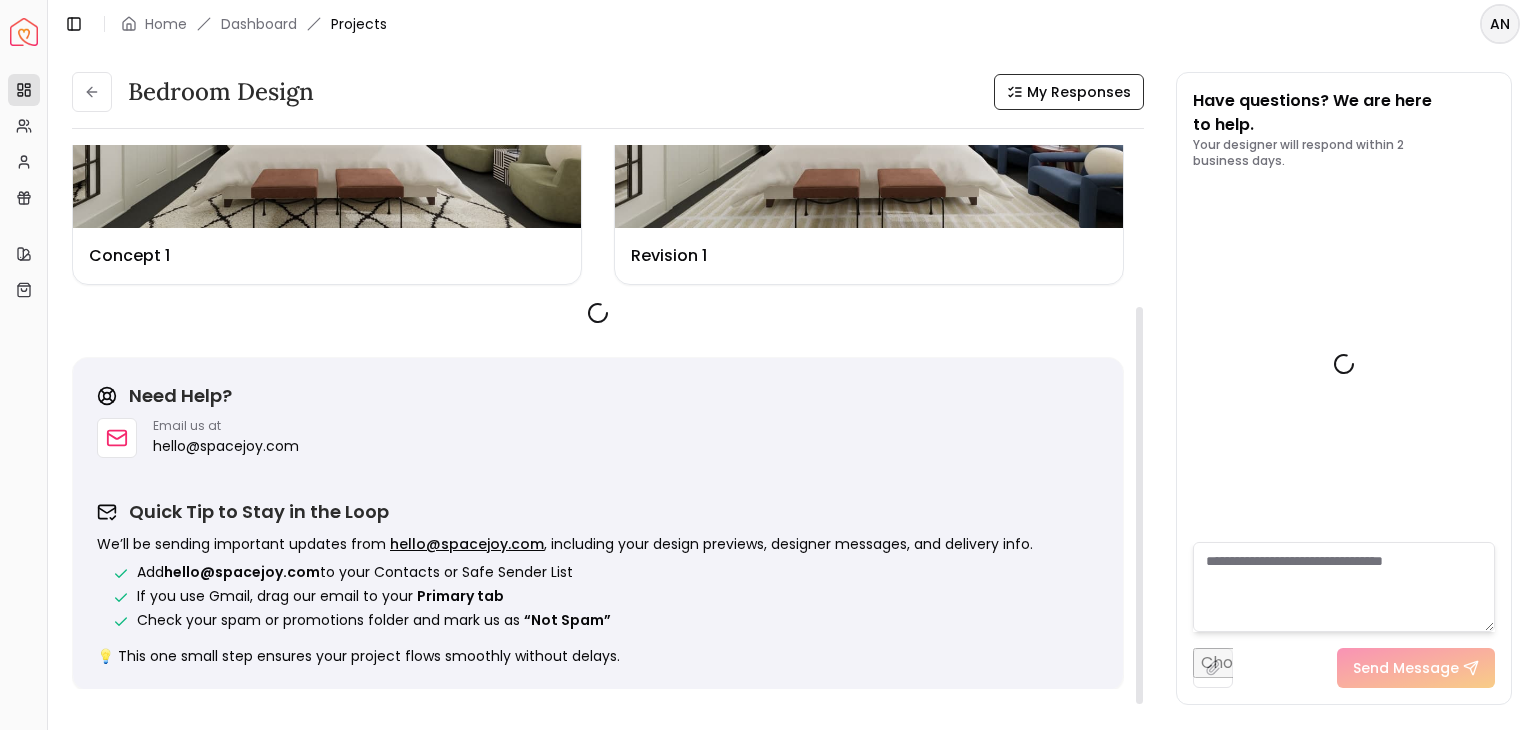 scroll, scrollTop: 220, scrollLeft: 0, axis: vertical 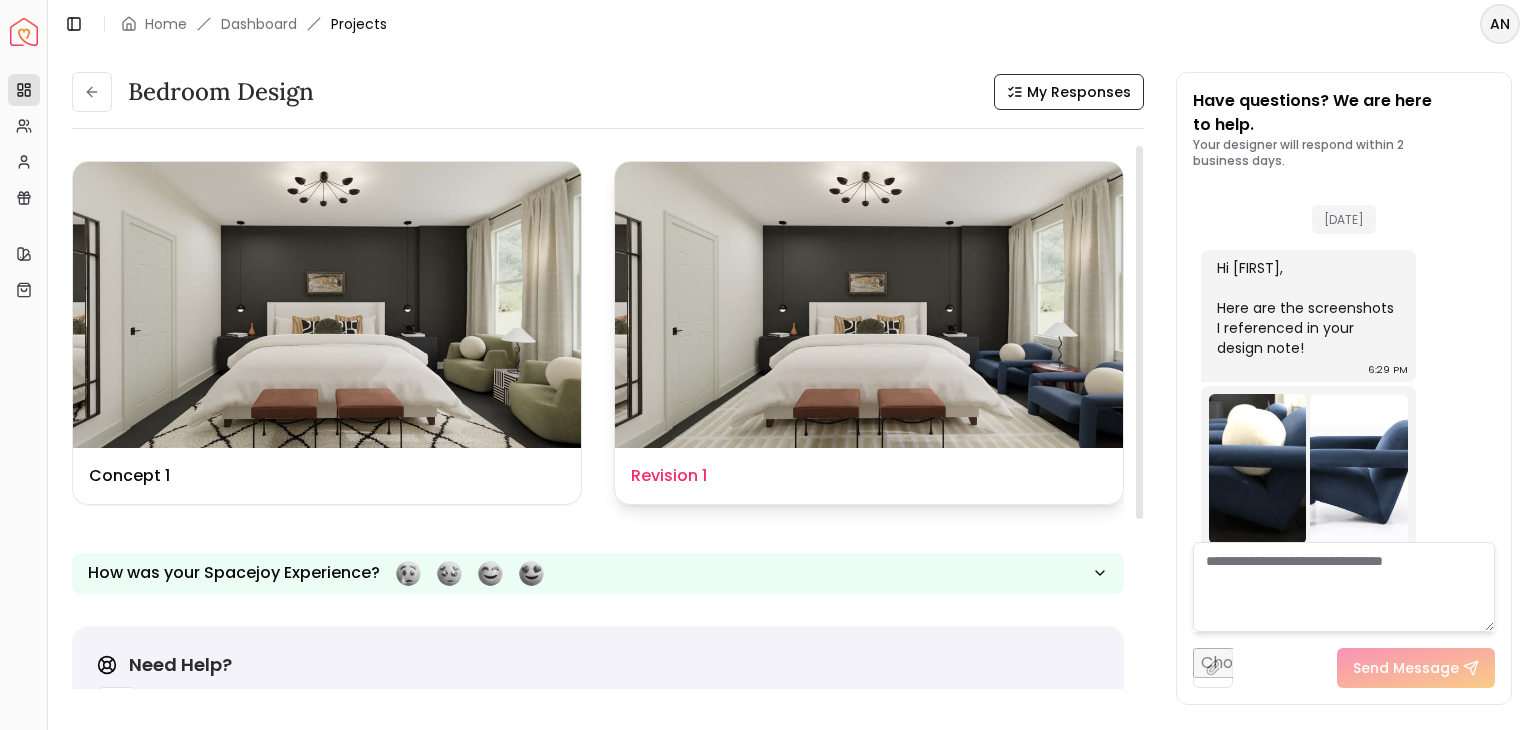 click at bounding box center [869, 305] 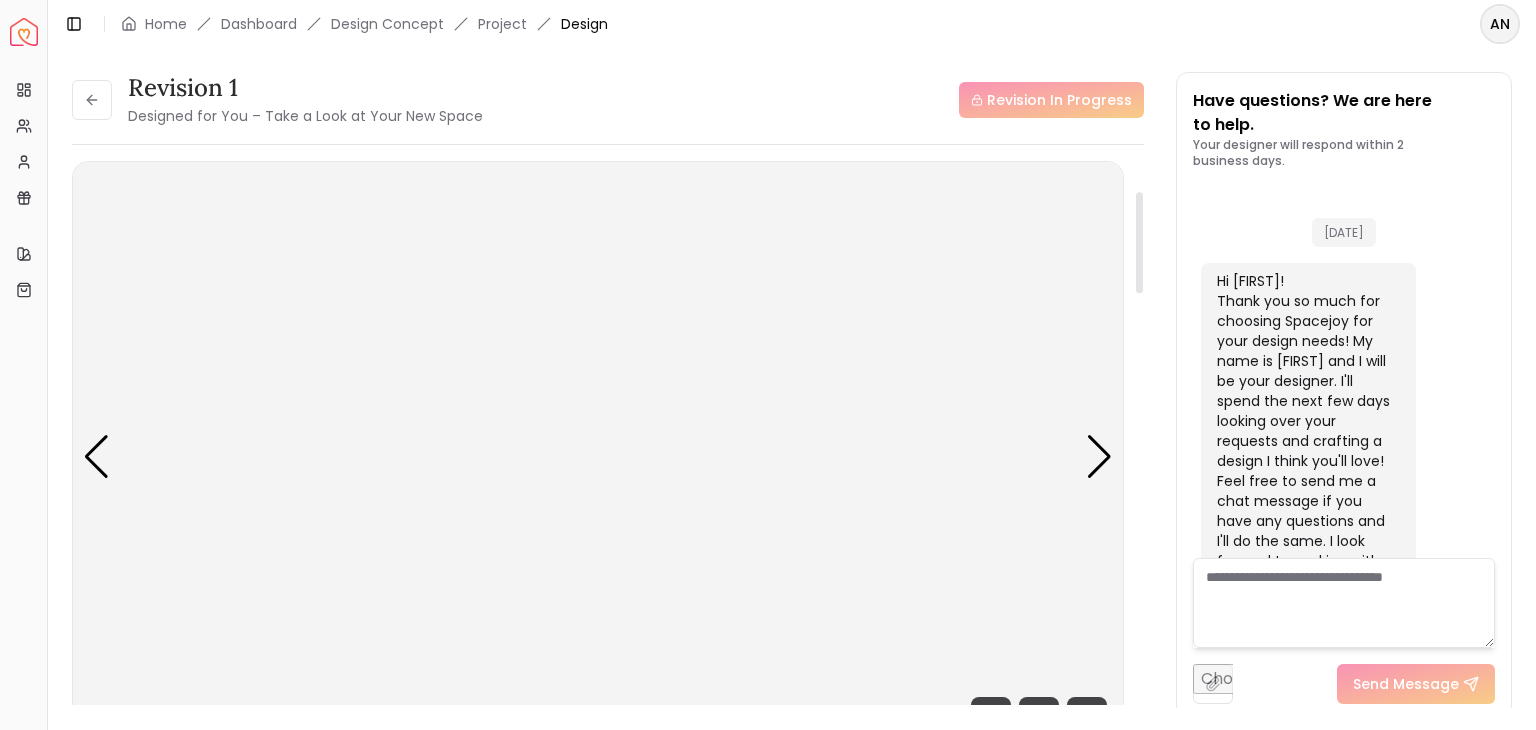 scroll, scrollTop: 585, scrollLeft: 0, axis: vertical 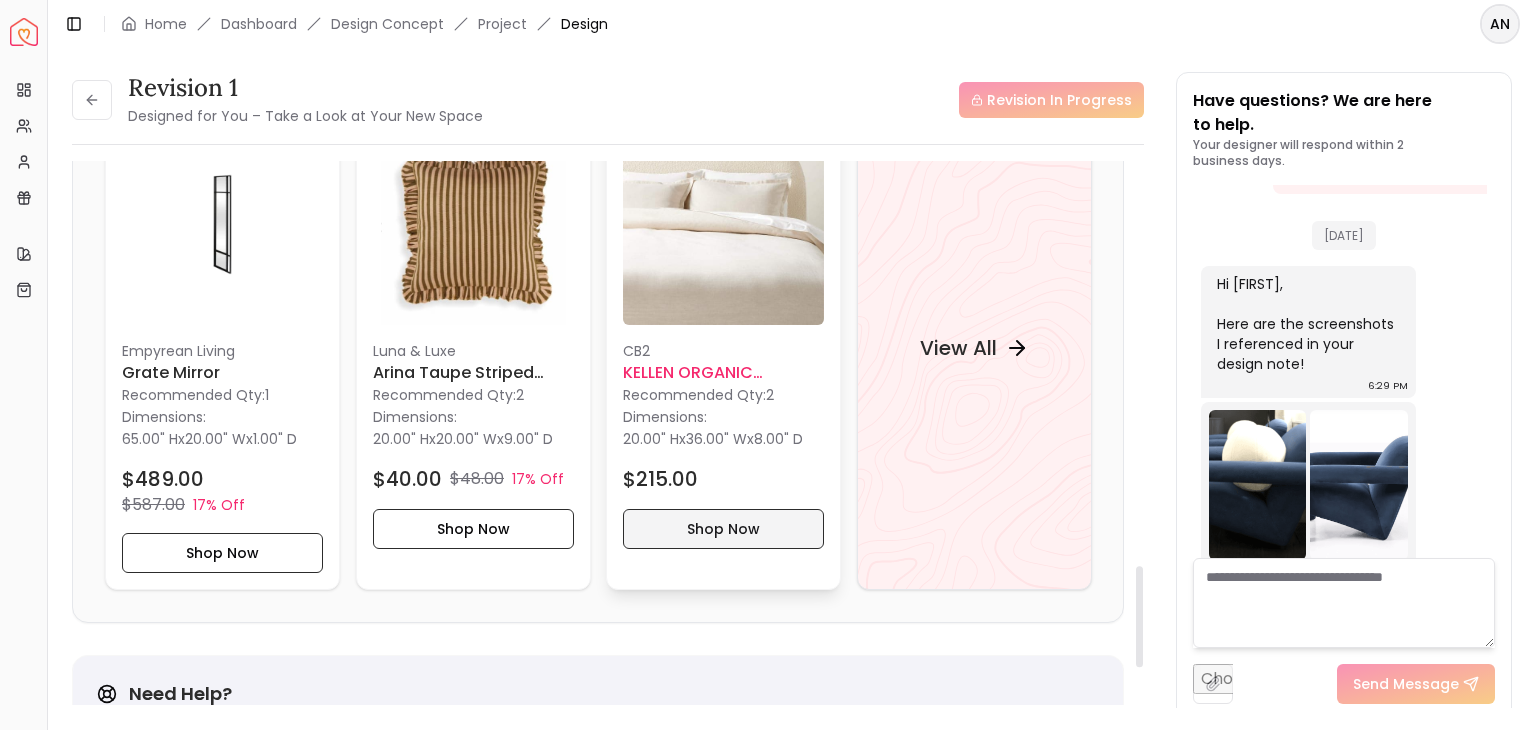 click on "Shop Now" at bounding box center (723, 529) 